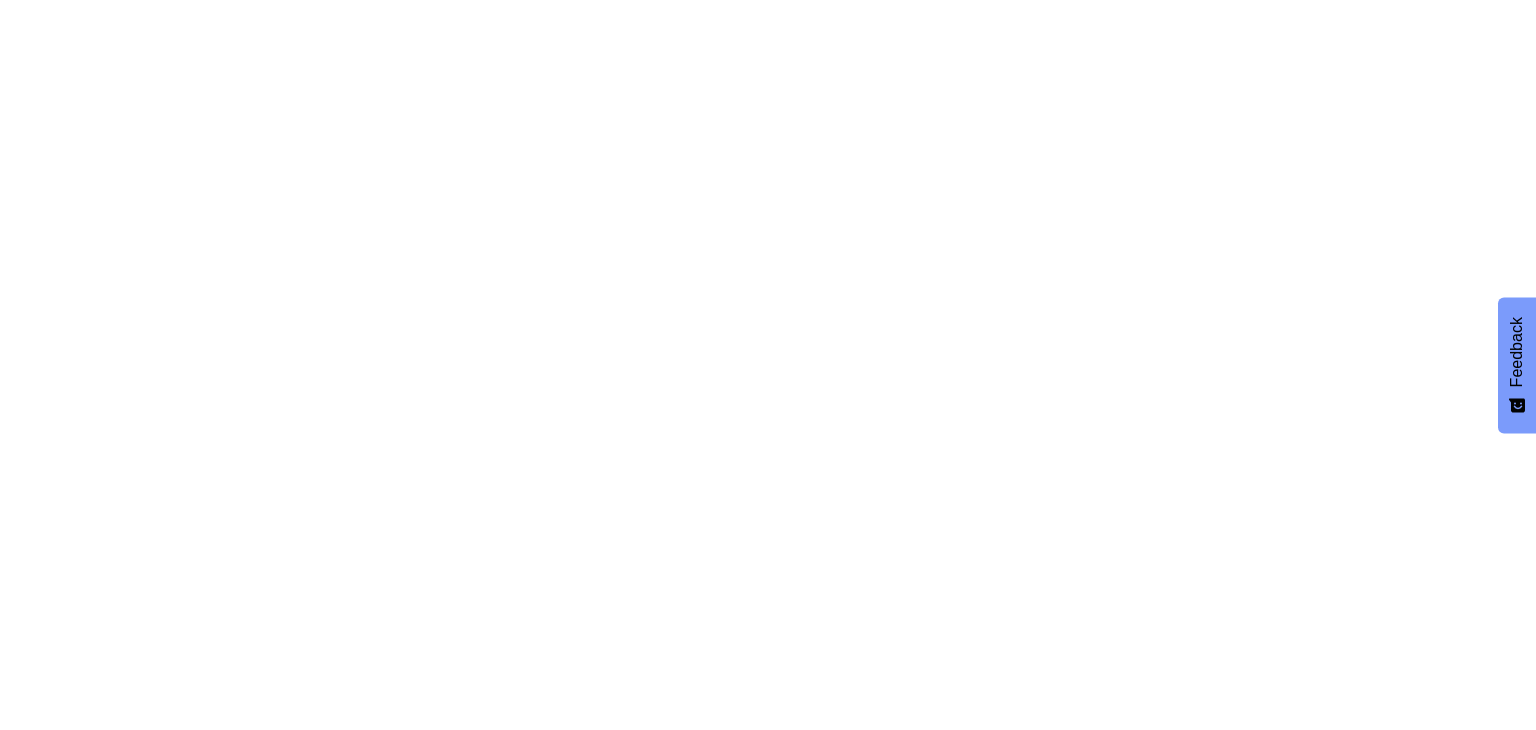 scroll, scrollTop: 0, scrollLeft: 0, axis: both 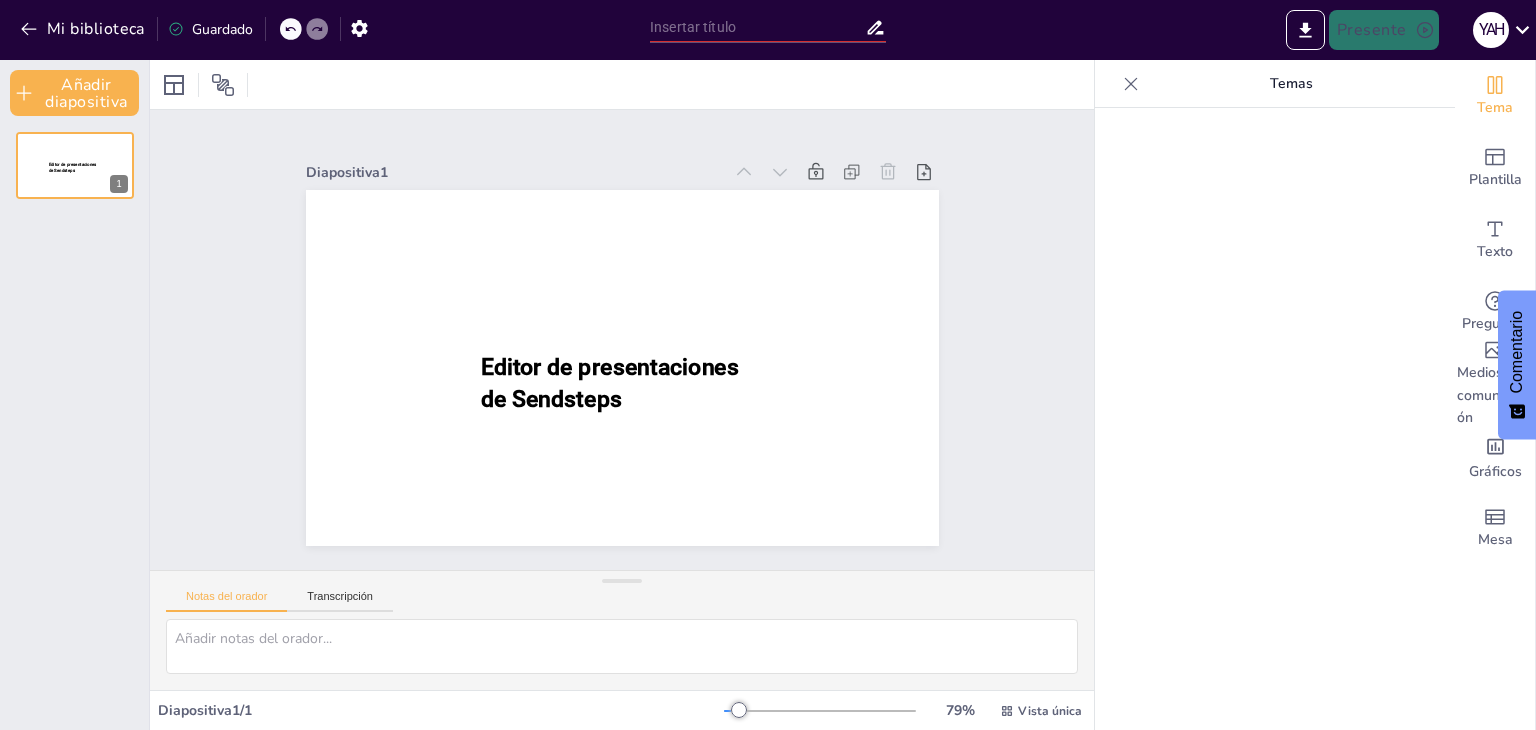 type on "New Sendsteps" 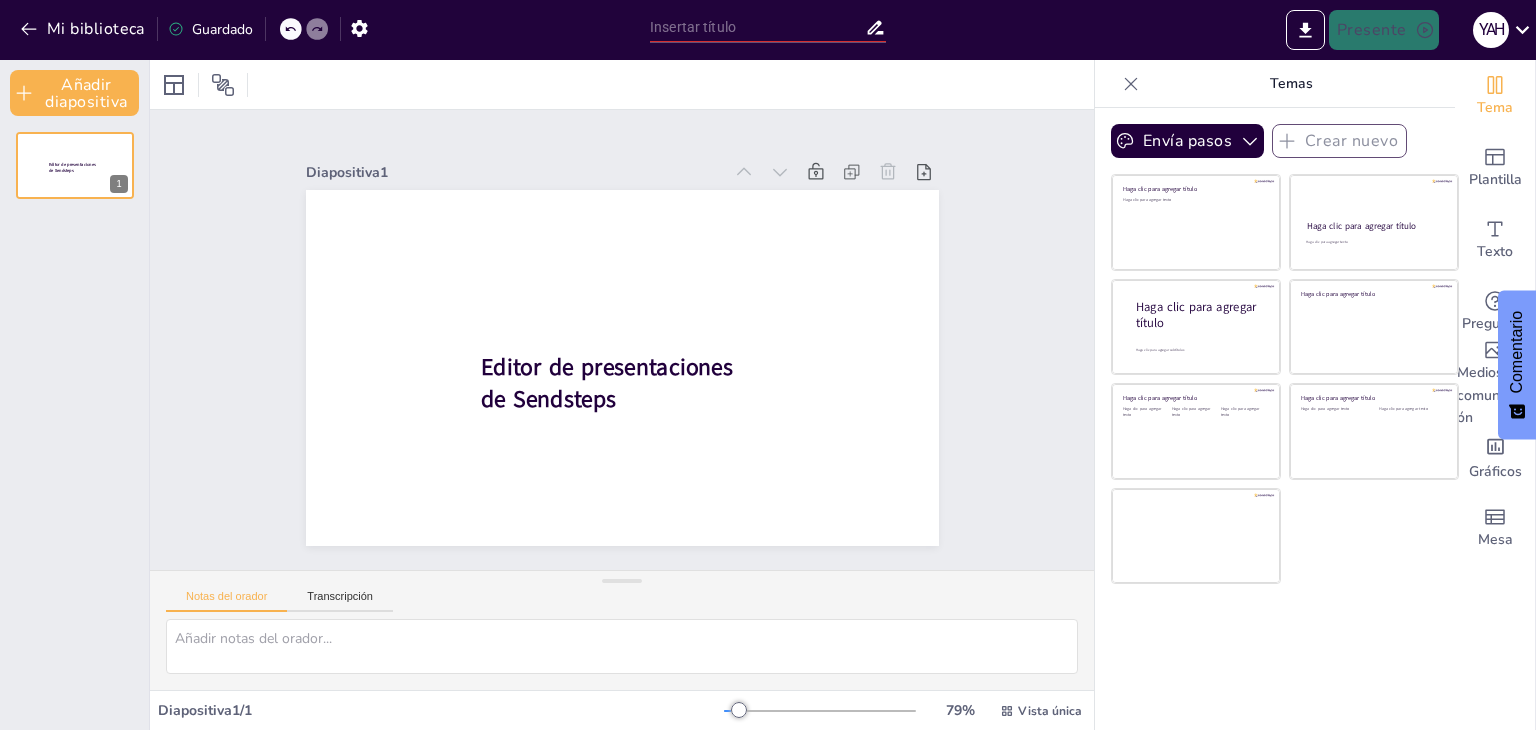 type on "New Sendsteps" 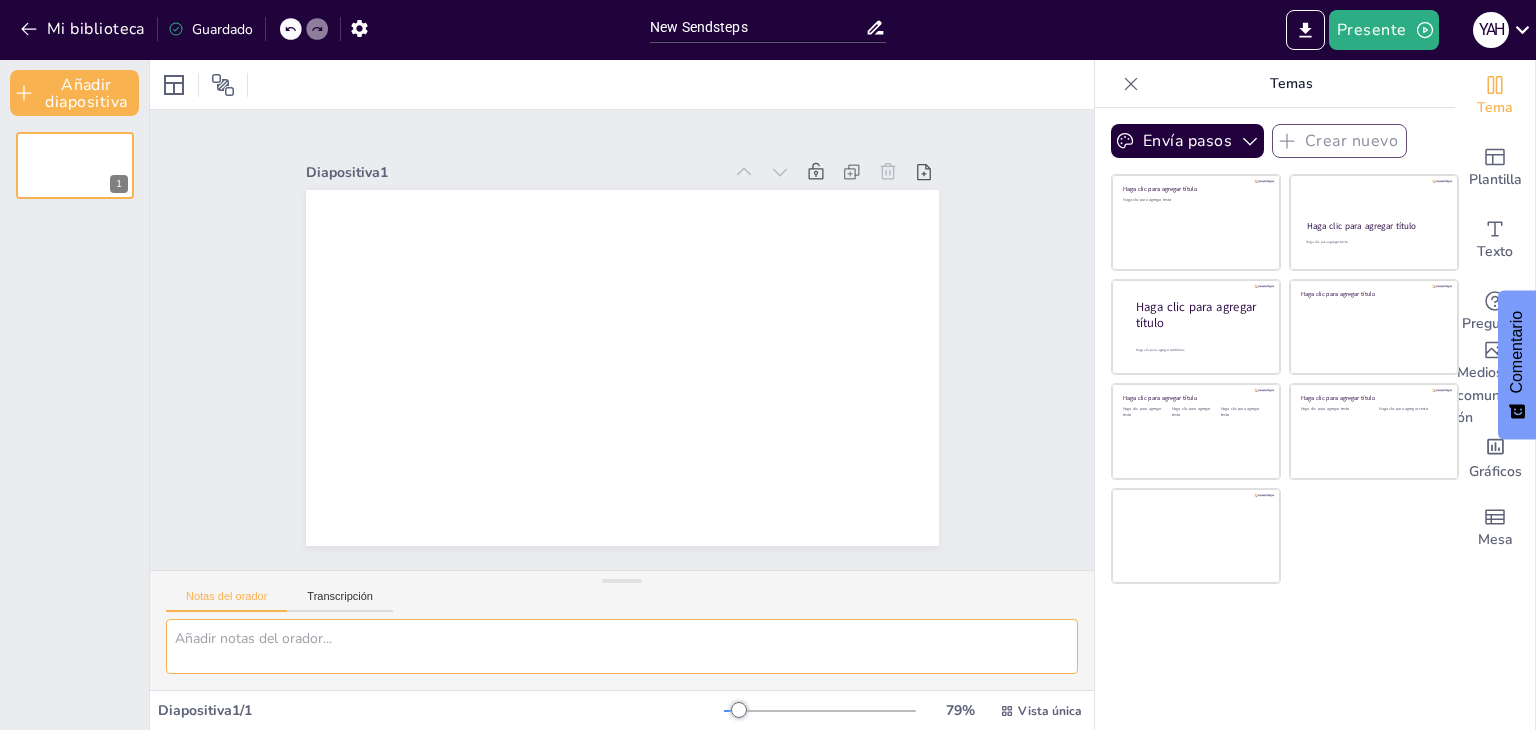 click at bounding box center [622, 646] 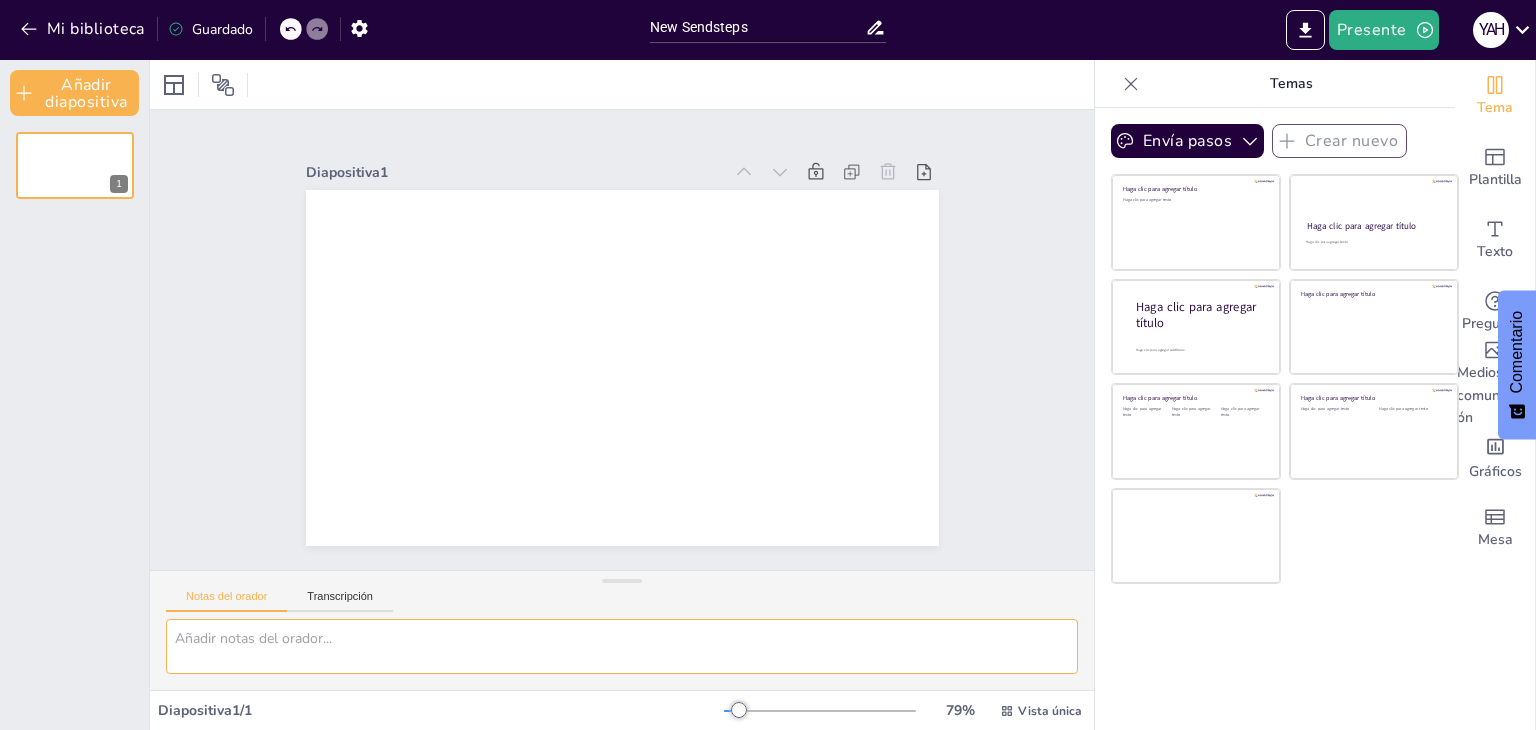 paste on "Presentación: Plan de Desarrollo para Inetum Holding México
Diapositiva 1: Título
Título: Plan de Desarrollo Estratégico del Talento
Subtítulo: Una Propuesta para el Crecimiento Sostenible de Nuestro Equipo en Inetum Holding México
Presenta: [FIRST] [LAST]
Imagen sugerida: Logo de Inetum y una imagen profesional que represente crecimiento o innovación." 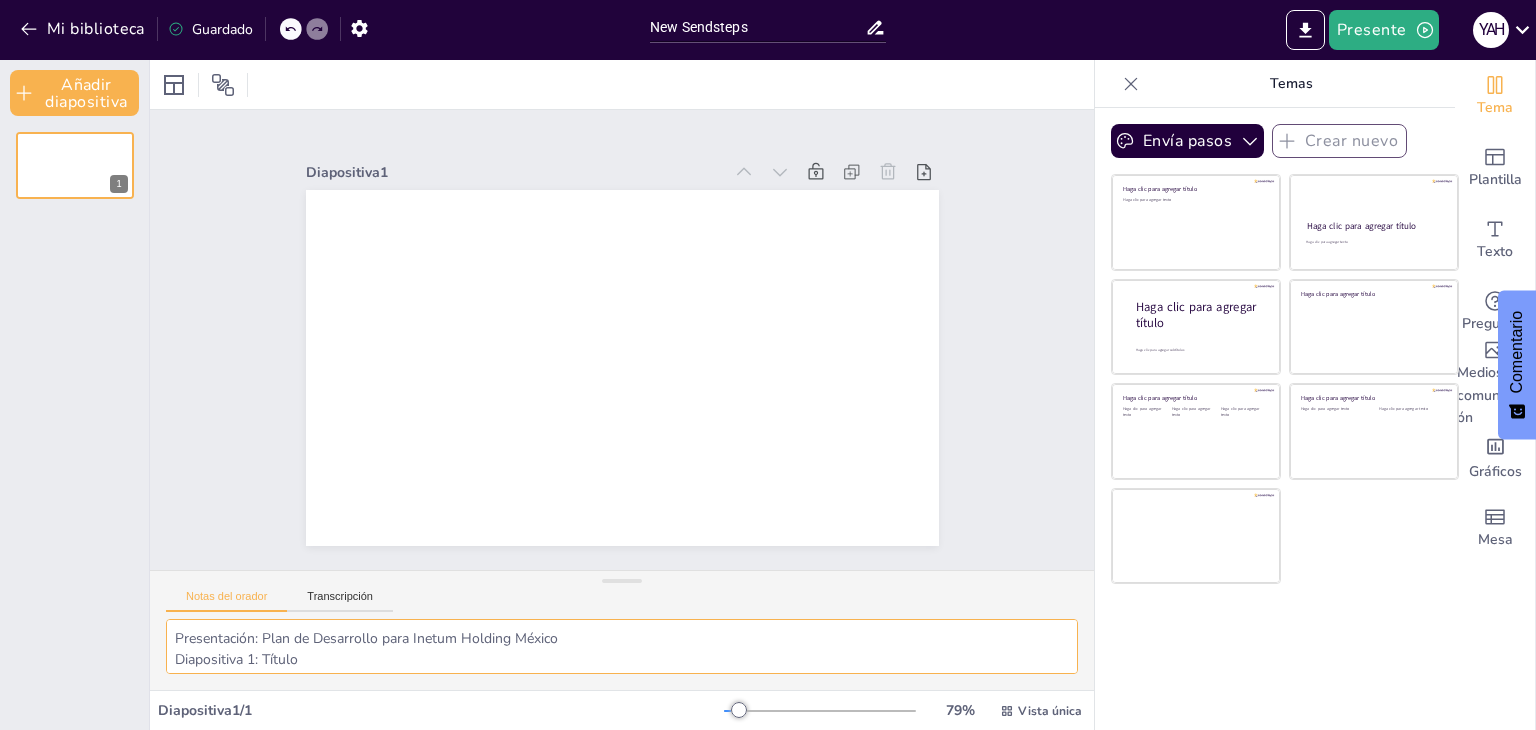 scroll, scrollTop: 164, scrollLeft: 0, axis: vertical 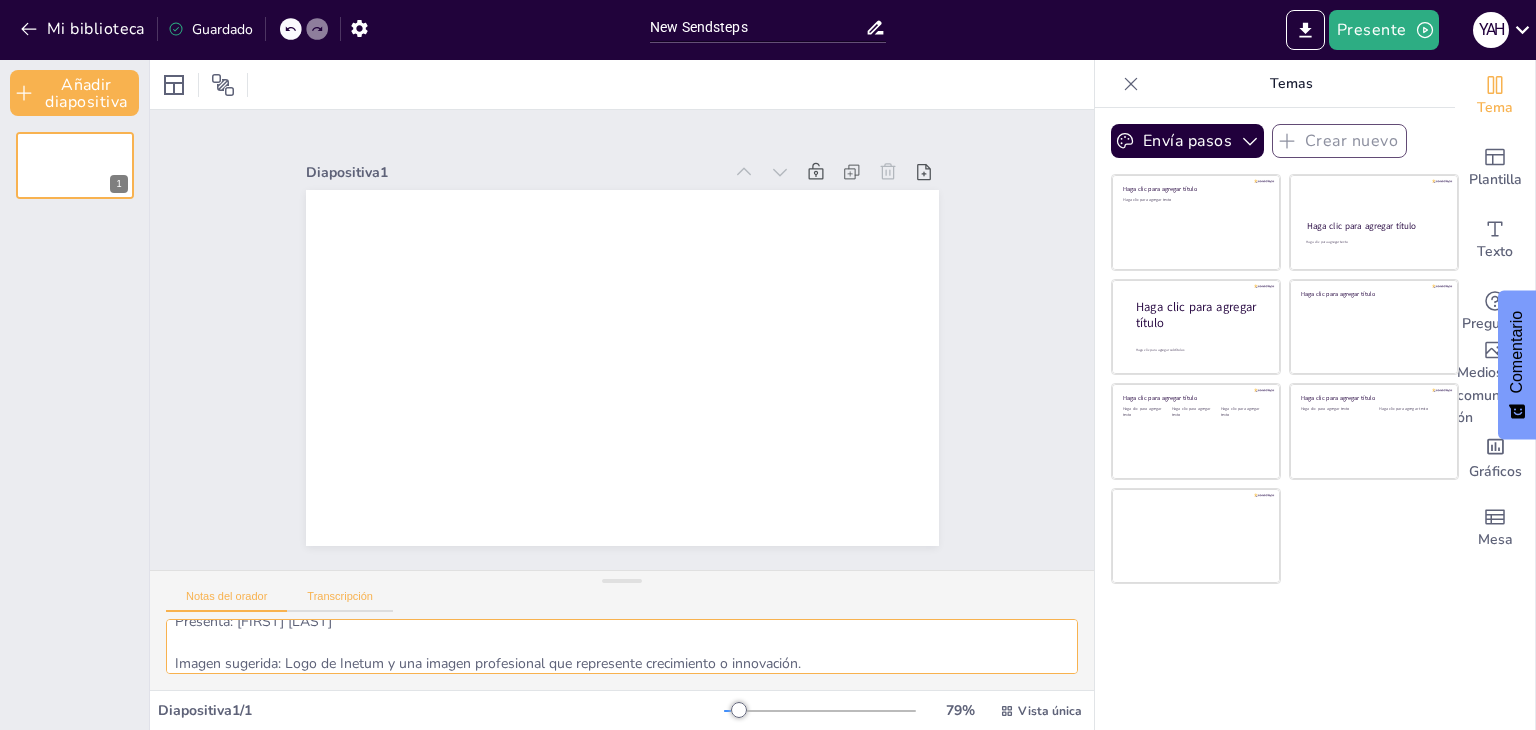 type on "Presentación: Plan de Desarrollo para Inetum Holding México
Diapositiva 1: Título
Título: Plan de Desarrollo Estratégico del Talento
Subtítulo: Una Propuesta para el Crecimiento Sostenible de Nuestro Equipo en Inetum Holding México
Presenta: [FIRST] [LAST]
Imagen sugerida: Logo de Inetum y una imagen profesional que represente crecimiento o innovación." 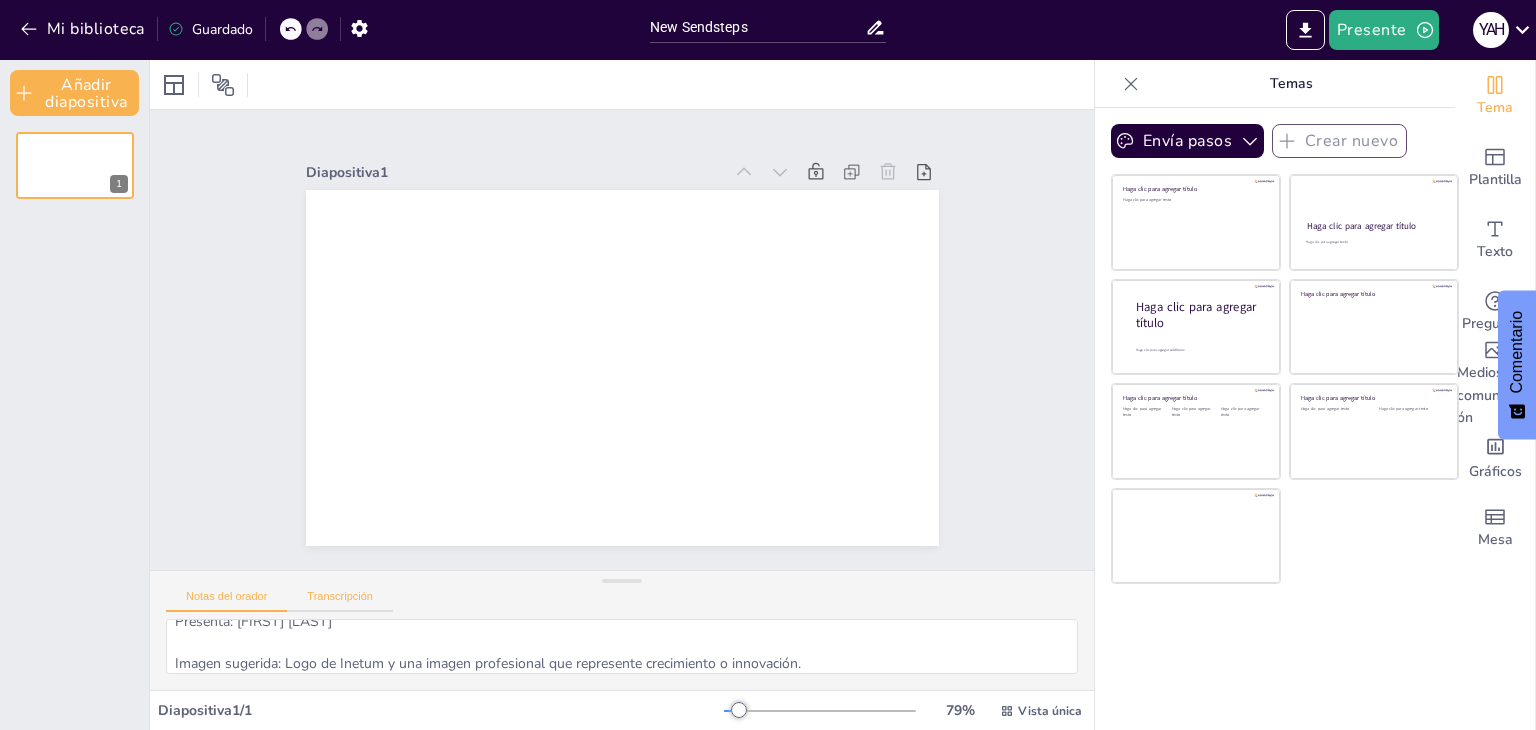 click on "Transcripción" at bounding box center (340, 596) 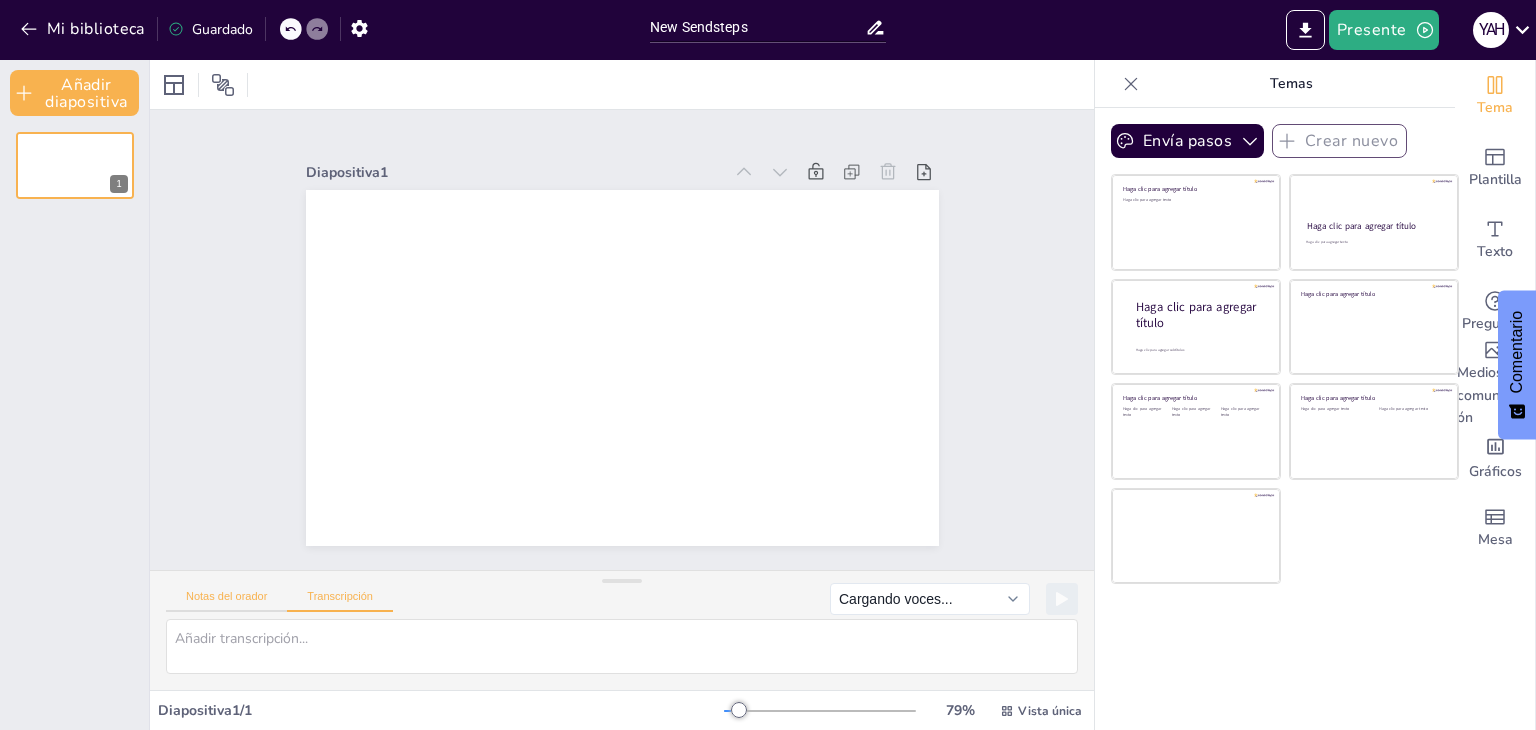 click on "Notas del orador" at bounding box center (226, 596) 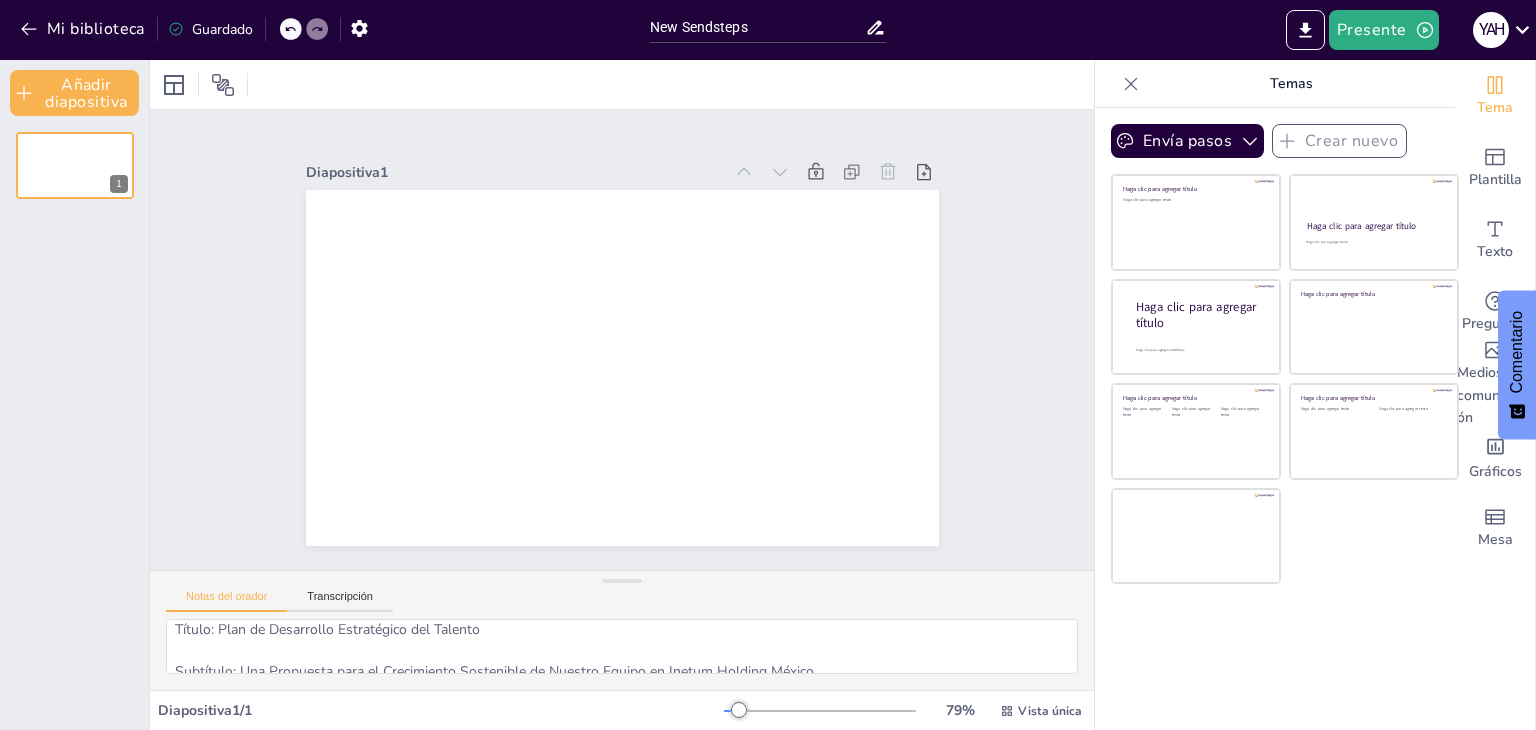 scroll, scrollTop: 0, scrollLeft: 0, axis: both 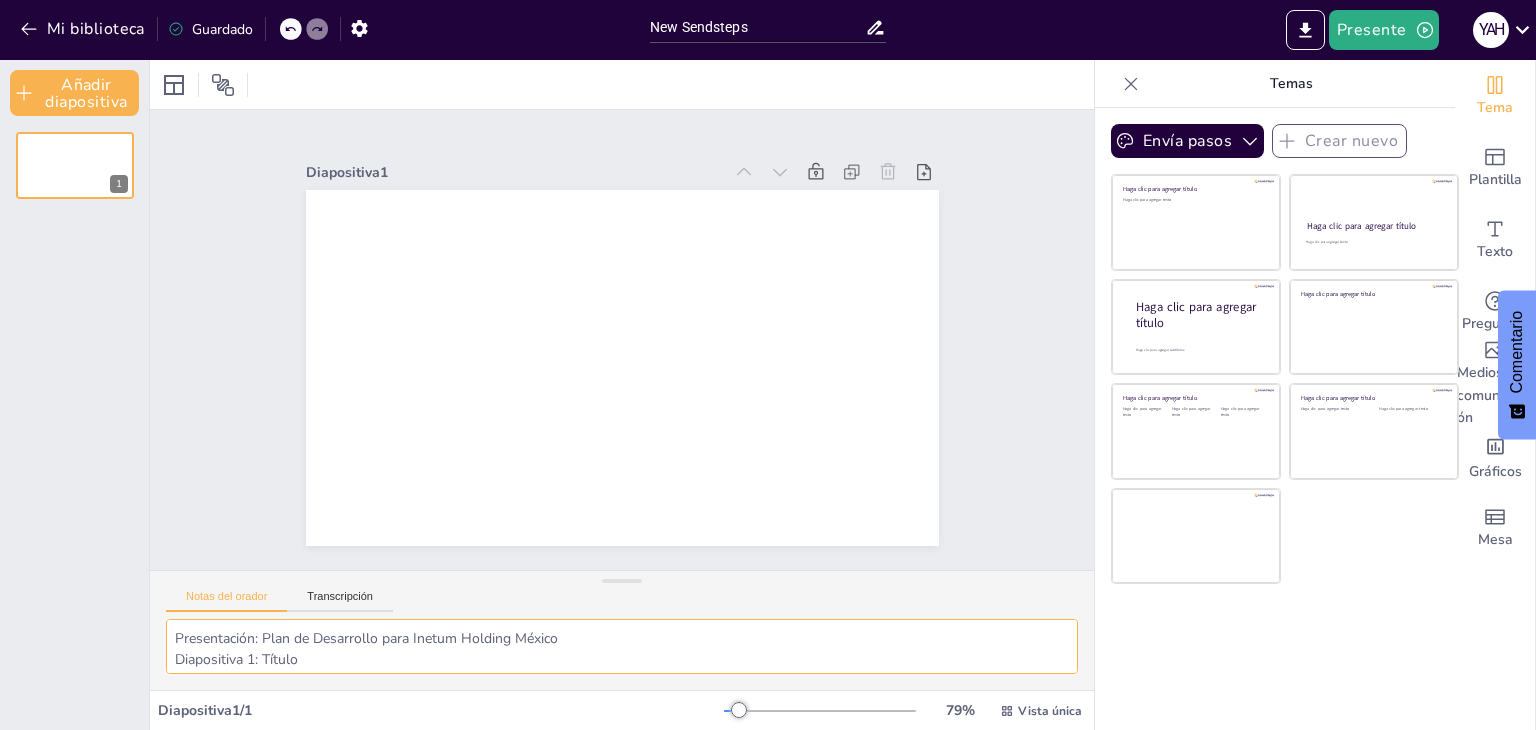 click on "Presentación: Plan de Desarrollo para Inetum Holding México
Diapositiva 1: Título
Título: Plan de Desarrollo Estratégico del Talento
Subtítulo: Una Propuesta para el Crecimiento Sostenible de Nuestro Equipo en Inetum Holding México
Presenta: [FIRST] [LAST]
Imagen sugerida: Logo de Inetum y una imagen profesional que represente crecimiento o innovación." at bounding box center (622, 646) 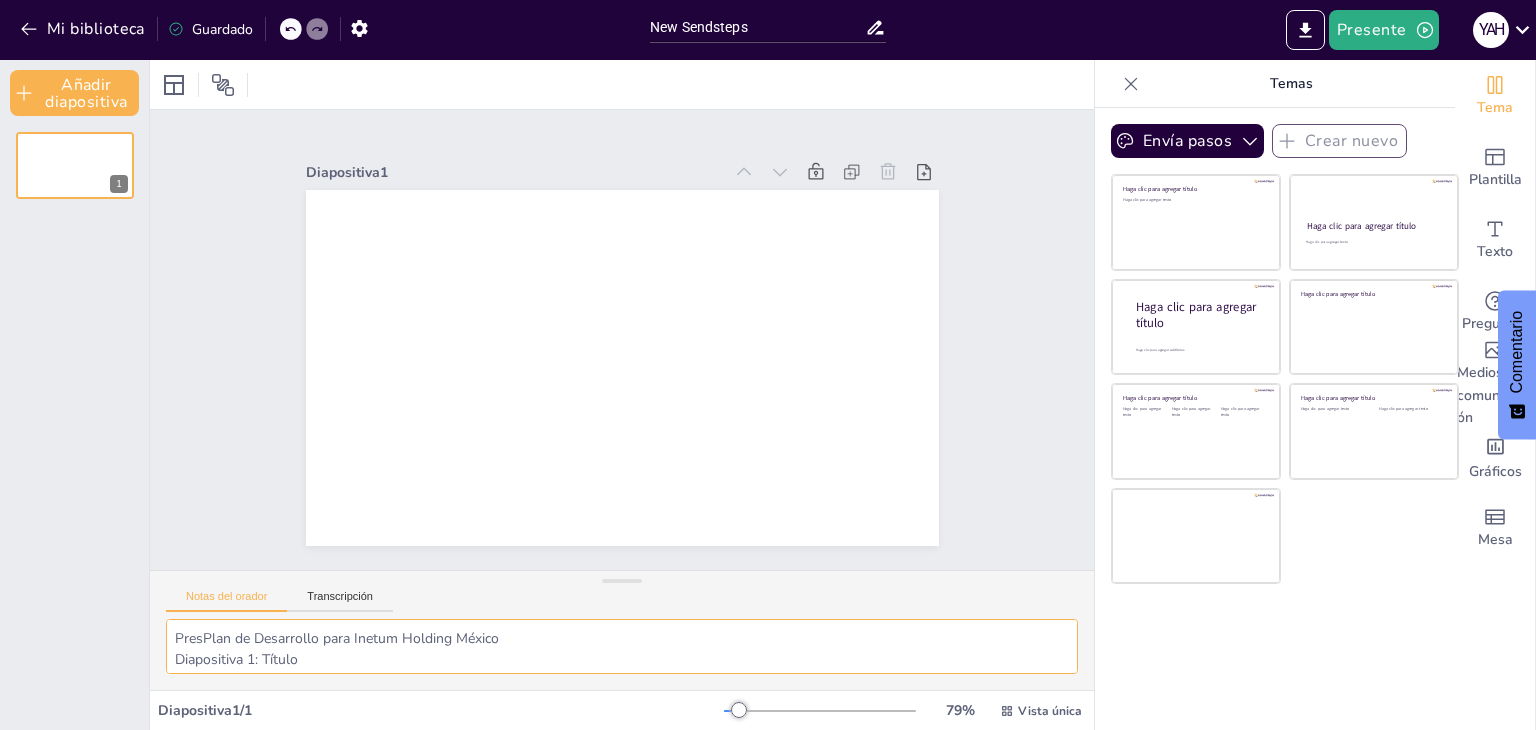 type on "PrePlan de Desarrollo para Inetum Holding México
Diapositiva 1: Título
Título: Plan de Desarrollo Estratégico del Talento
Subtítulo: Una Propuesta para el Crecimiento Sostenible de Nuestro Equipo en Inetum Holding México
Presenta: [FIRST] [LAST]
Imagen sugerida: Logo de Inetum y una imagen profesional que represente crecimiento o innovación." 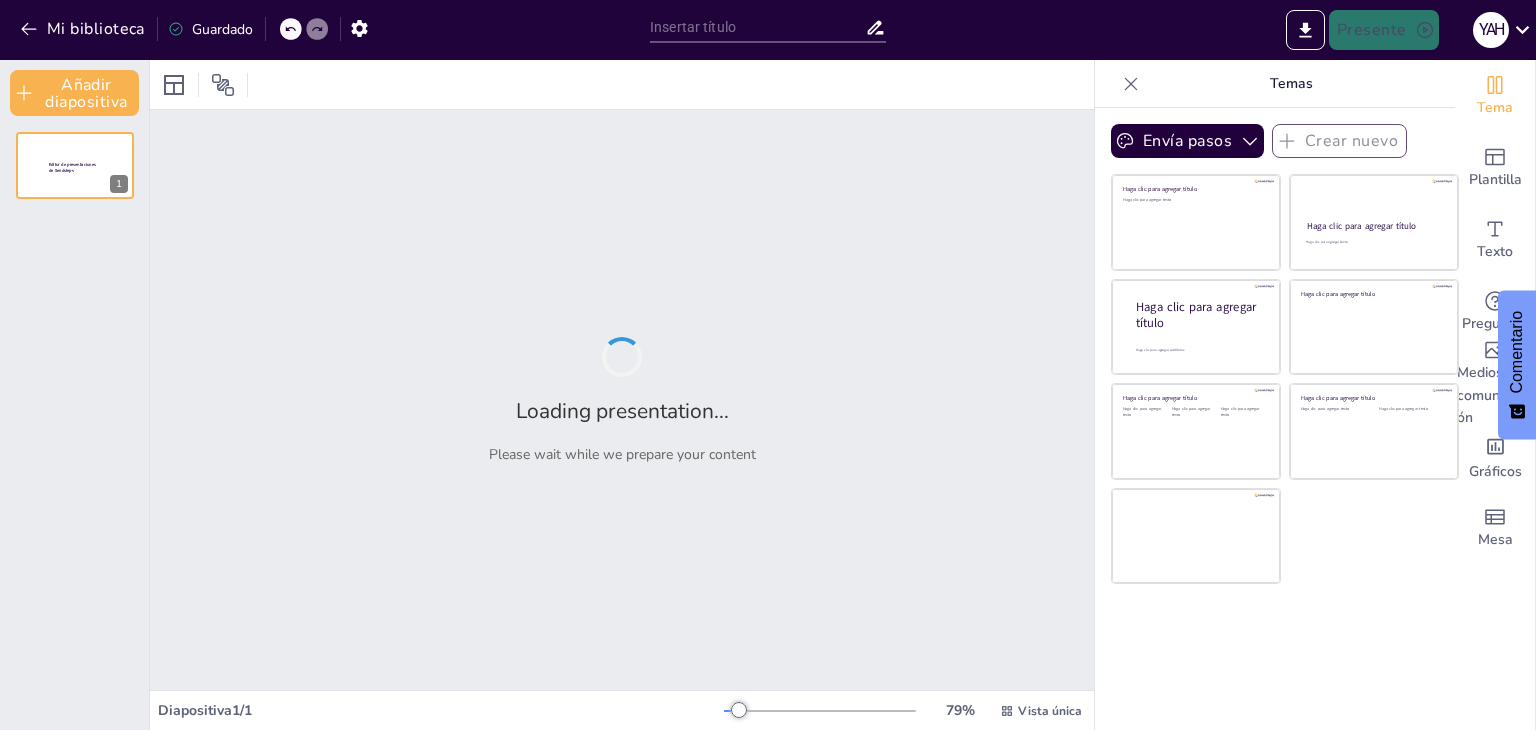 type on "New Sendsteps" 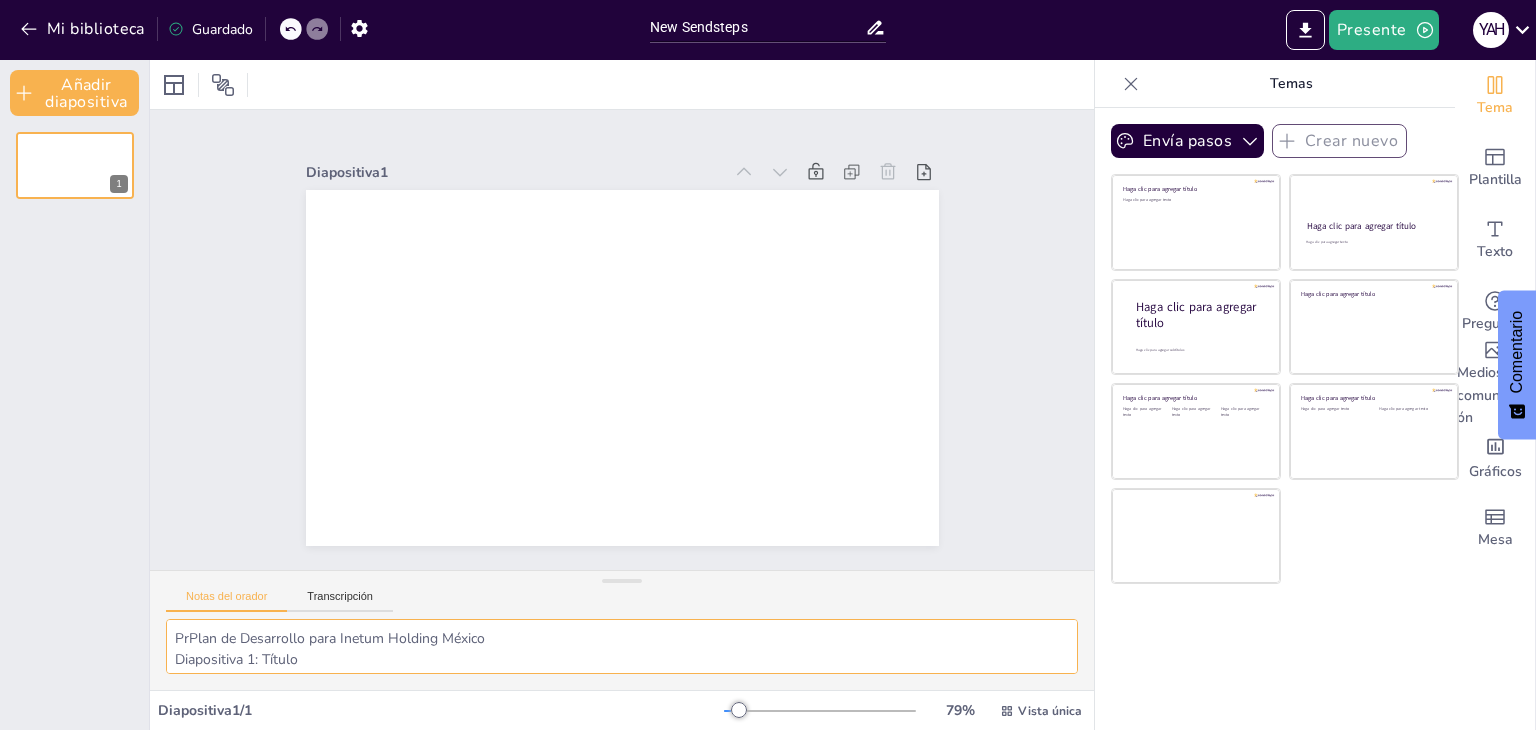 click on "PrPlan de Desarrollo para Inetum Holding México
Diapositiva 1: Título
Título: Plan de Desarrollo Estratégico del Talento
Subtítulo: Una Propuesta para el Crecimiento Sostenible de Nuestro Equipo en Inetum Holding México
Presenta: [FIRST] [LAST]
Imagen sugerida: Logo de Inetum y una imagen profesional que represente crecimiento o innovación." at bounding box center (622, 646) 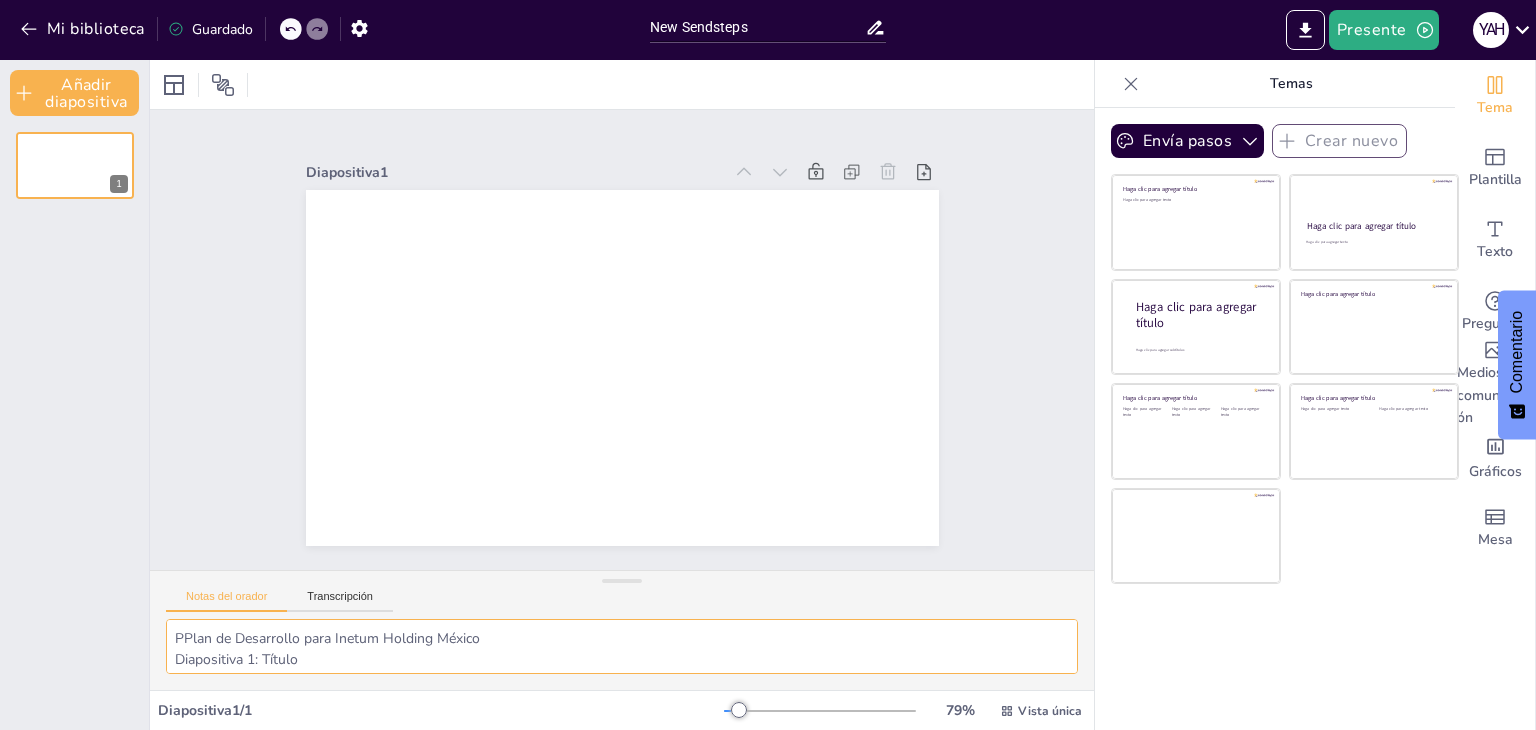 type on "Plan de Desarrollo para Inetum Holding México
Diapositiva 1: Título
Título: Plan de Desarrollo Estratégico del Talento
Subtítulo: Una Propuesta para el Crecimiento Sostenible de Nuestro Equipo en Inetum Holding México
Presenta: [FIRST] [LAST]
Imagen sugerida: Logo de Inetum y una imagen profesional que represente crecimiento o innovación." 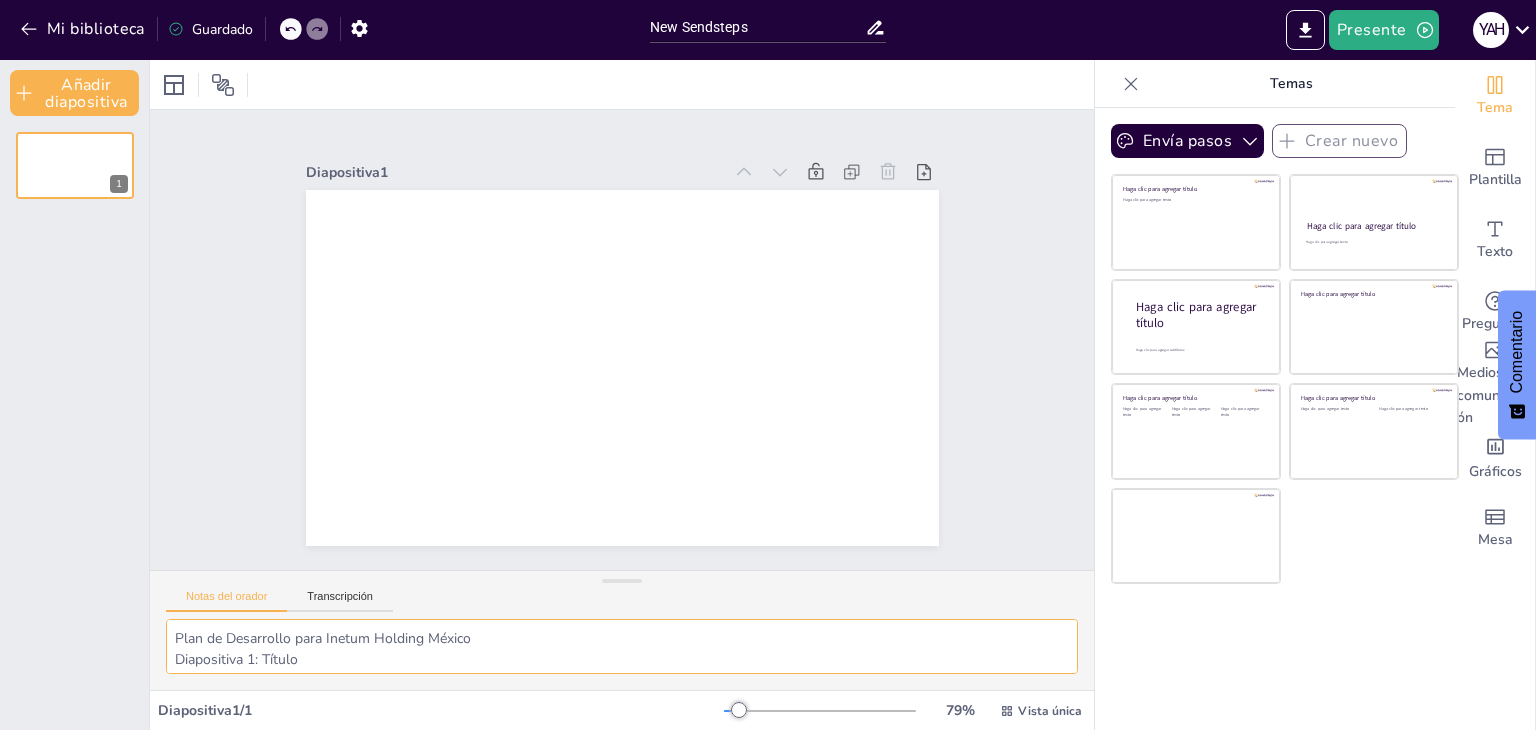 click on "Plan de Desarrollo para Inetum Holding México
Diapositiva 1: Título
Título: Plan de Desarrollo Estratégico del Talento
Subtítulo: Una Propuesta para el Crecimiento Sostenible de Nuestro Equipo en Inetum Holding México
Presenta: [FIRST] [LAST]
Imagen sugerida: Logo de Inetum y una imagen profesional que represente crecimiento o innovación." at bounding box center (622, 646) 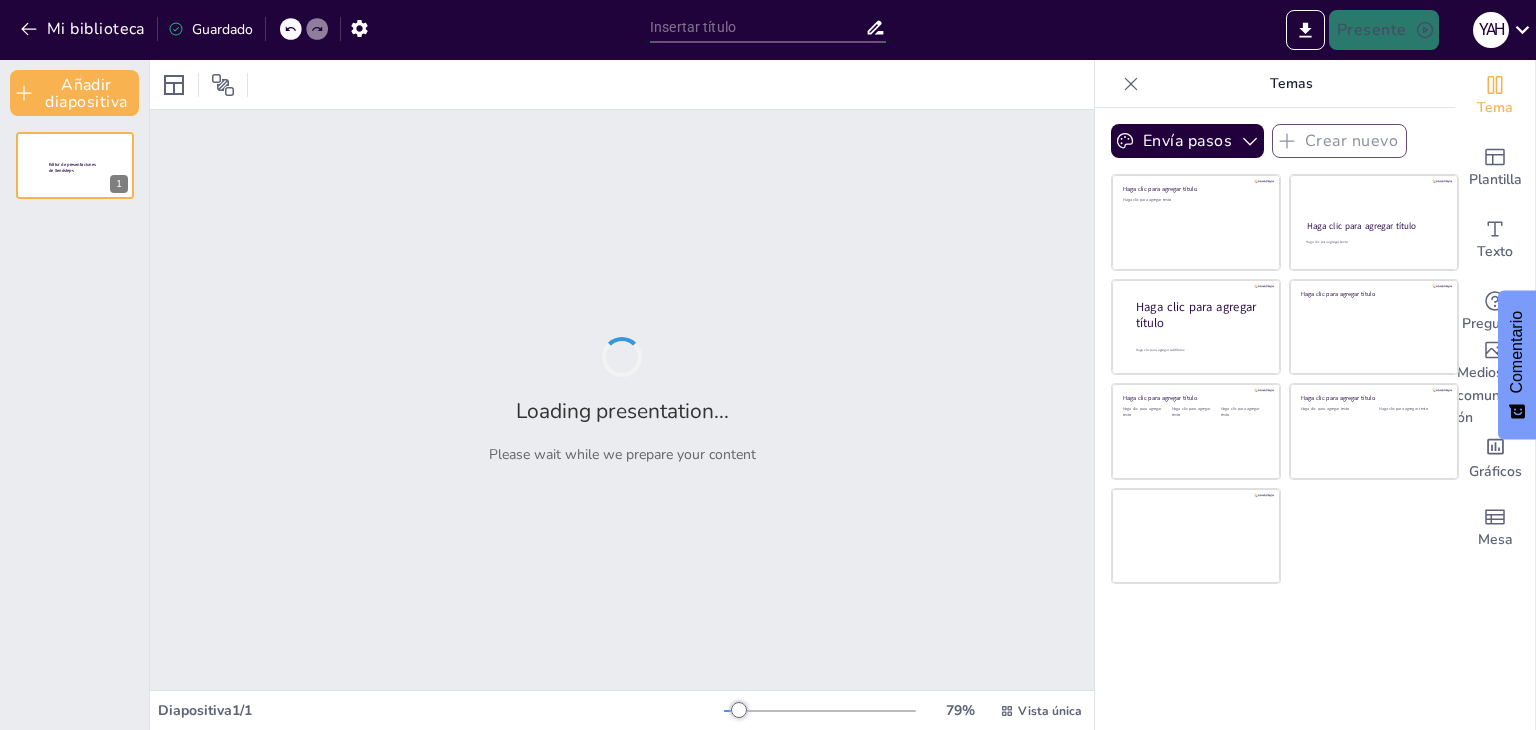type on "New Sendsteps" 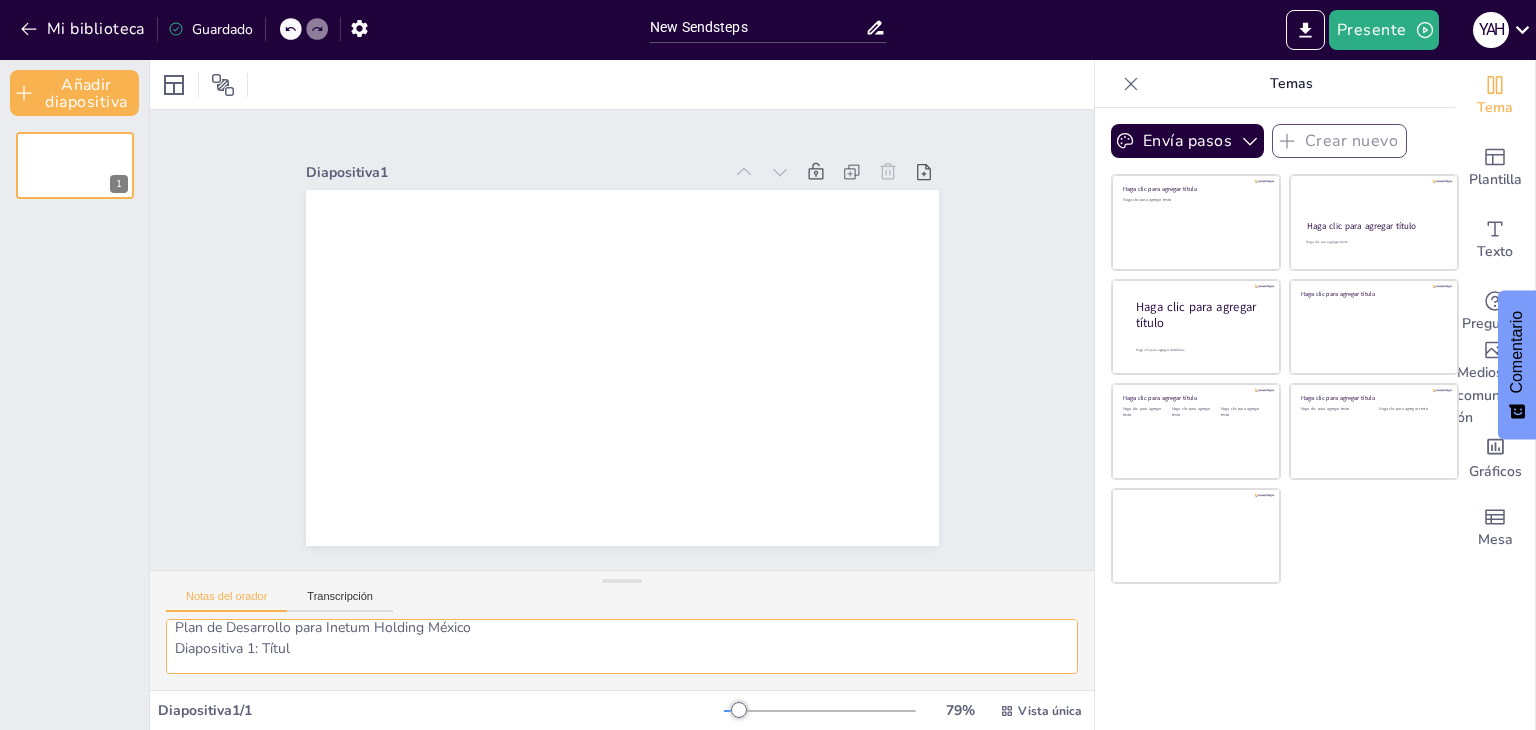 scroll, scrollTop: 27, scrollLeft: 0, axis: vertical 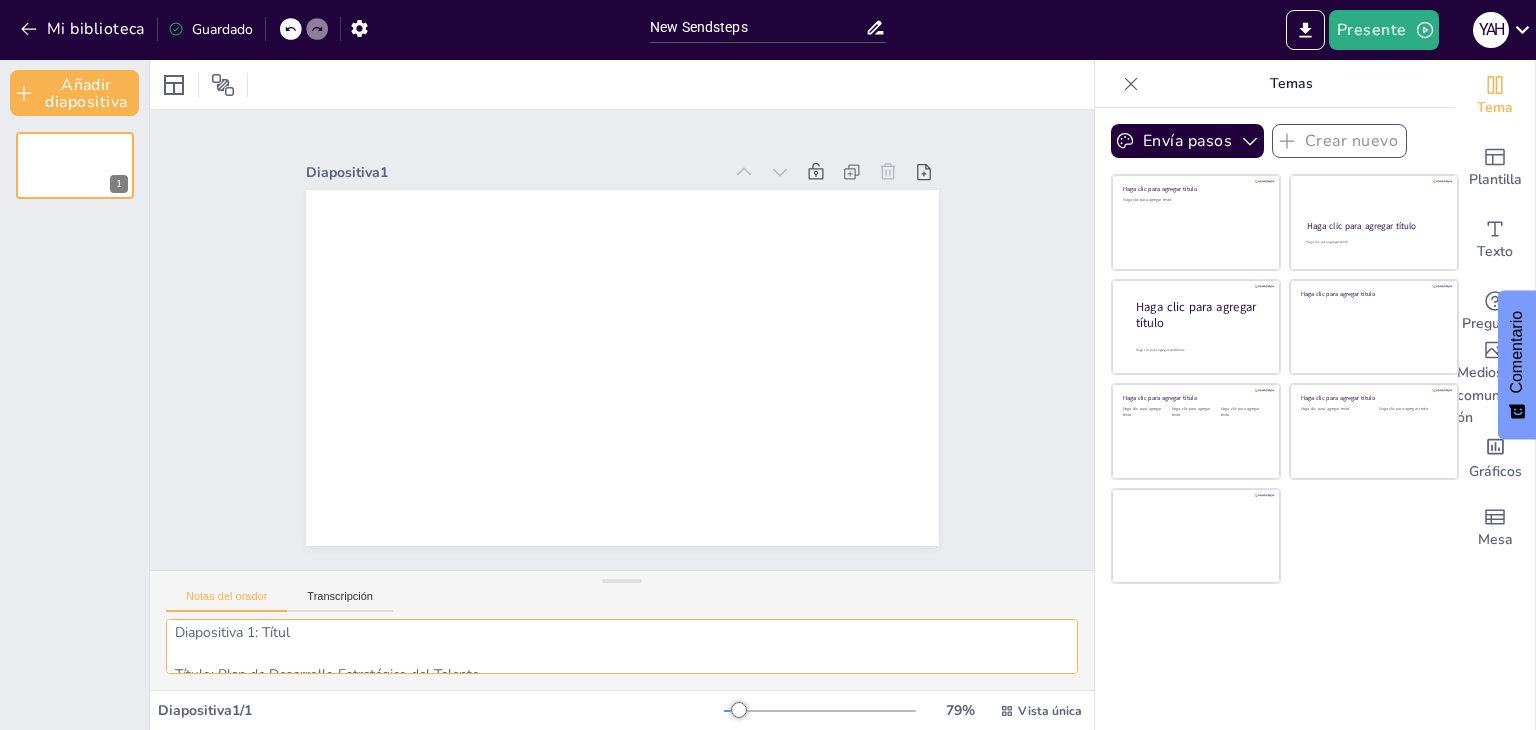 drag, startPoint x: 296, startPoint y: 662, endPoint x: 172, endPoint y: 640, distance: 125.93649 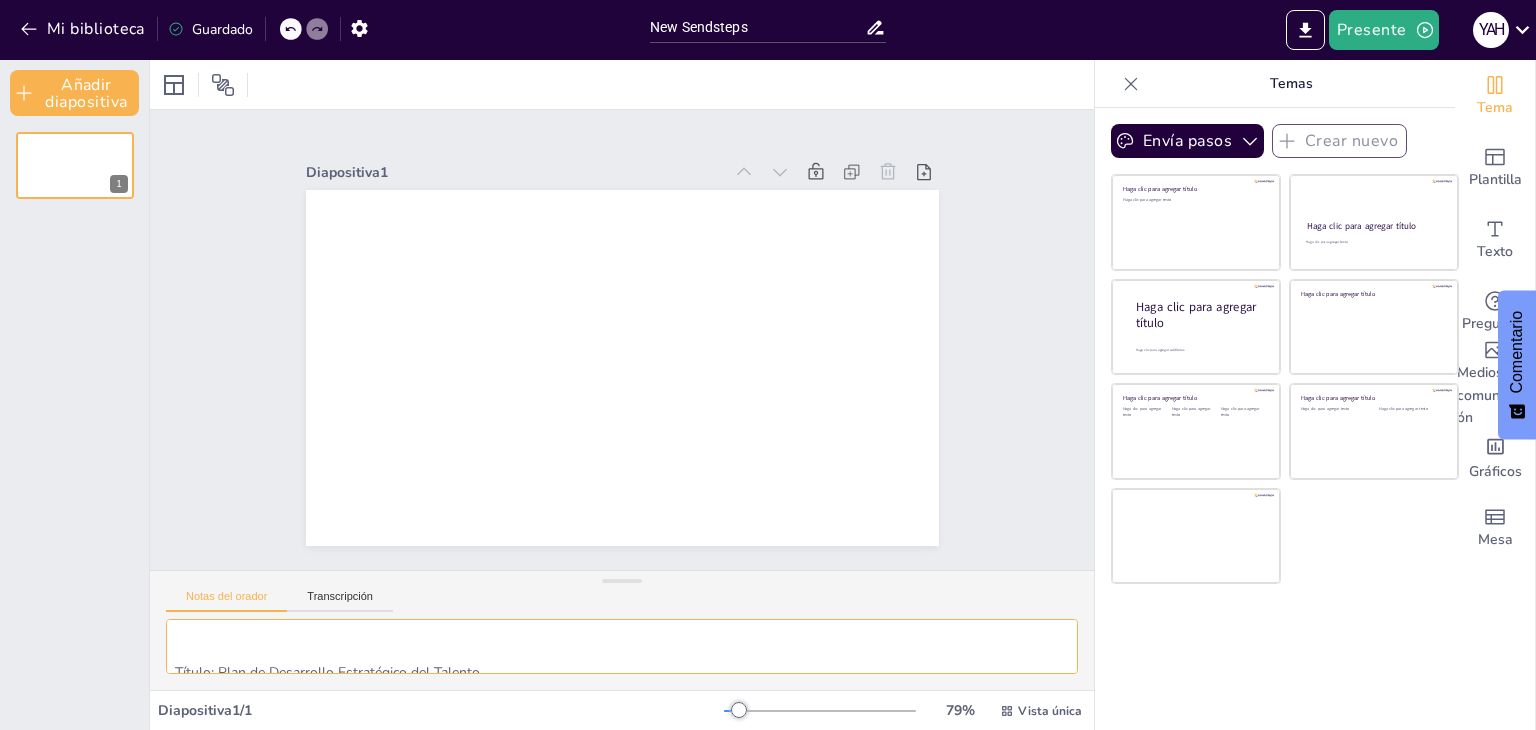 scroll, scrollTop: 0, scrollLeft: 0, axis: both 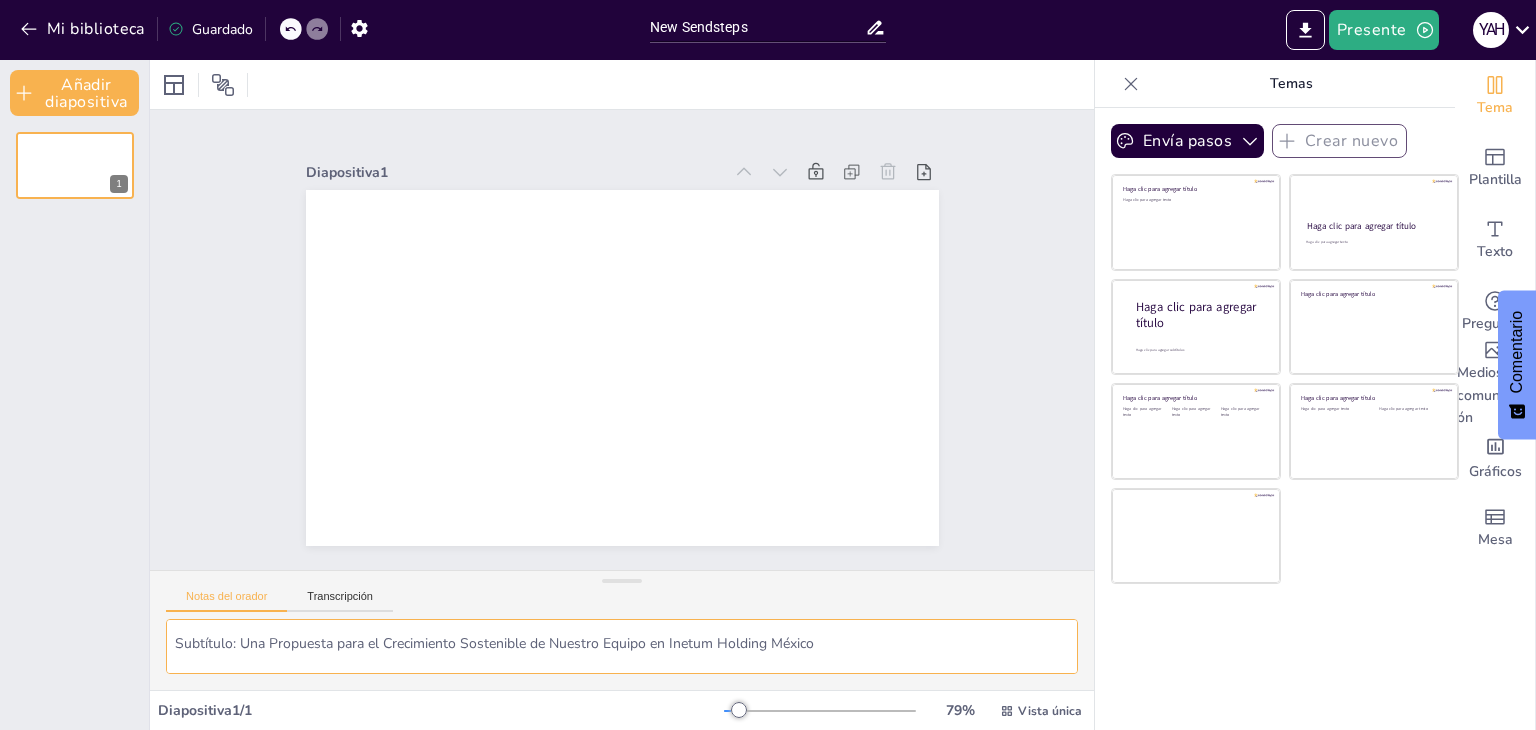 click on "Plan de Desarrollo para Inetum Holding México
Título: Plan de Desarrollo Estratégico del Talento
Subtítulo: Una Propuesta para el Crecimiento Sostenible de Nuestro Equipo en Inetum Holding México
Presenta: [FIRST] [LAST]
Imagen sugerida: Logo de Inetum y una imagen profesional que represente crecimiento o innovación." at bounding box center (622, 646) 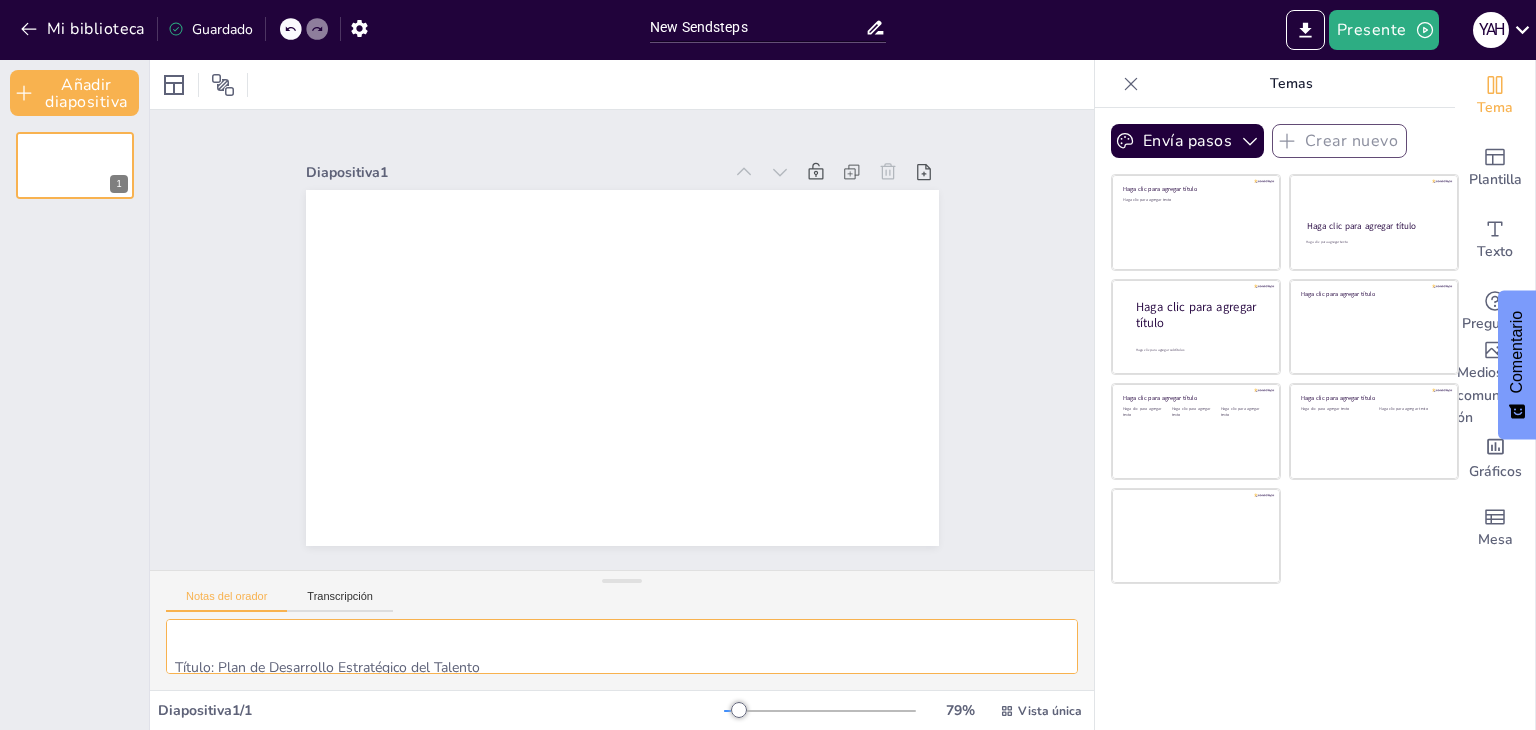 scroll, scrollTop: 0, scrollLeft: 0, axis: both 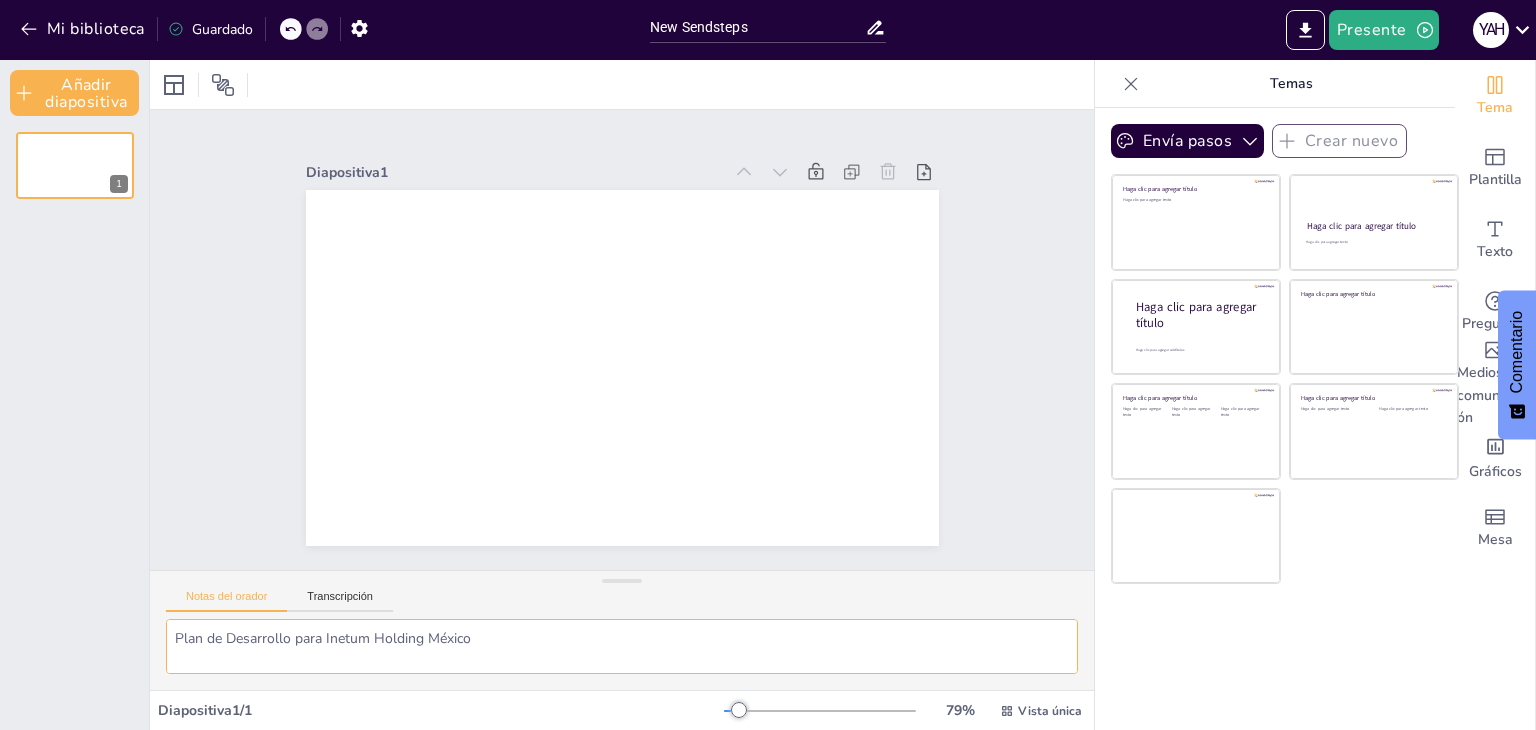 click on "Plan de Desarrollo para Inetum Holding México
Título: Plan de Desarrollo Estratégico del Talento
Subtítulo: Una Propuesta para el Crecimiento Sostenible de Nuestro Equipo en Inetum Holding México
Presenta: [FIRST] [LAST]
Imagen sugerida: Logo de Inetum y una imagen profesional que represente crecimiento o innovación." at bounding box center (622, 646) 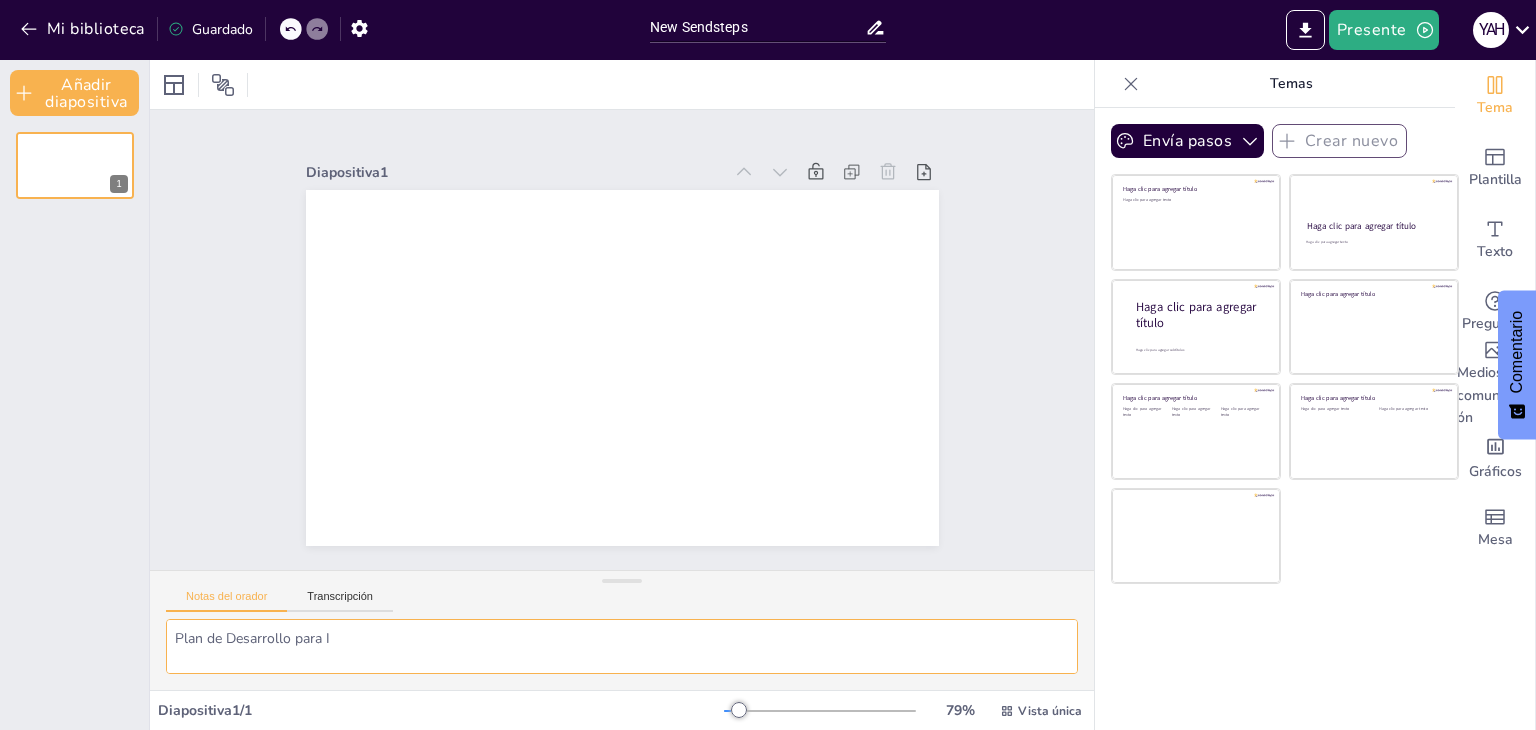type on "Plan de Desarrollo para
Título: Plan de Desarrollo Estratégico del Talento
Subtítulo: Una Propuesta para el Crecimiento Sostenible de Nuestro Equipo en Inetum Holding México
Presenta: [FIRST] [LAST]
Imagen sugerida: Logo de Inetum y una imagen profesional que represente crecimiento o innovación." 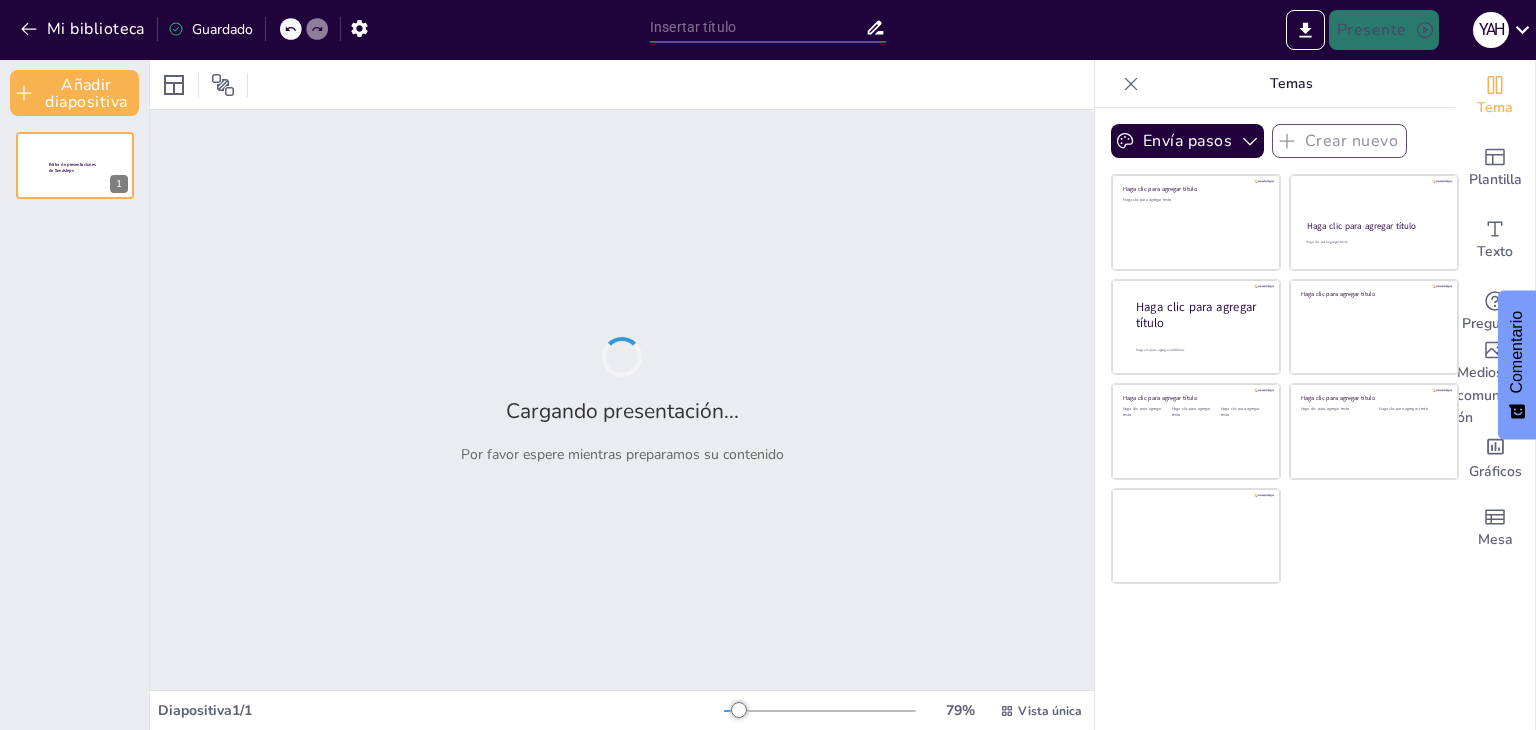 type on "New Sendsteps" 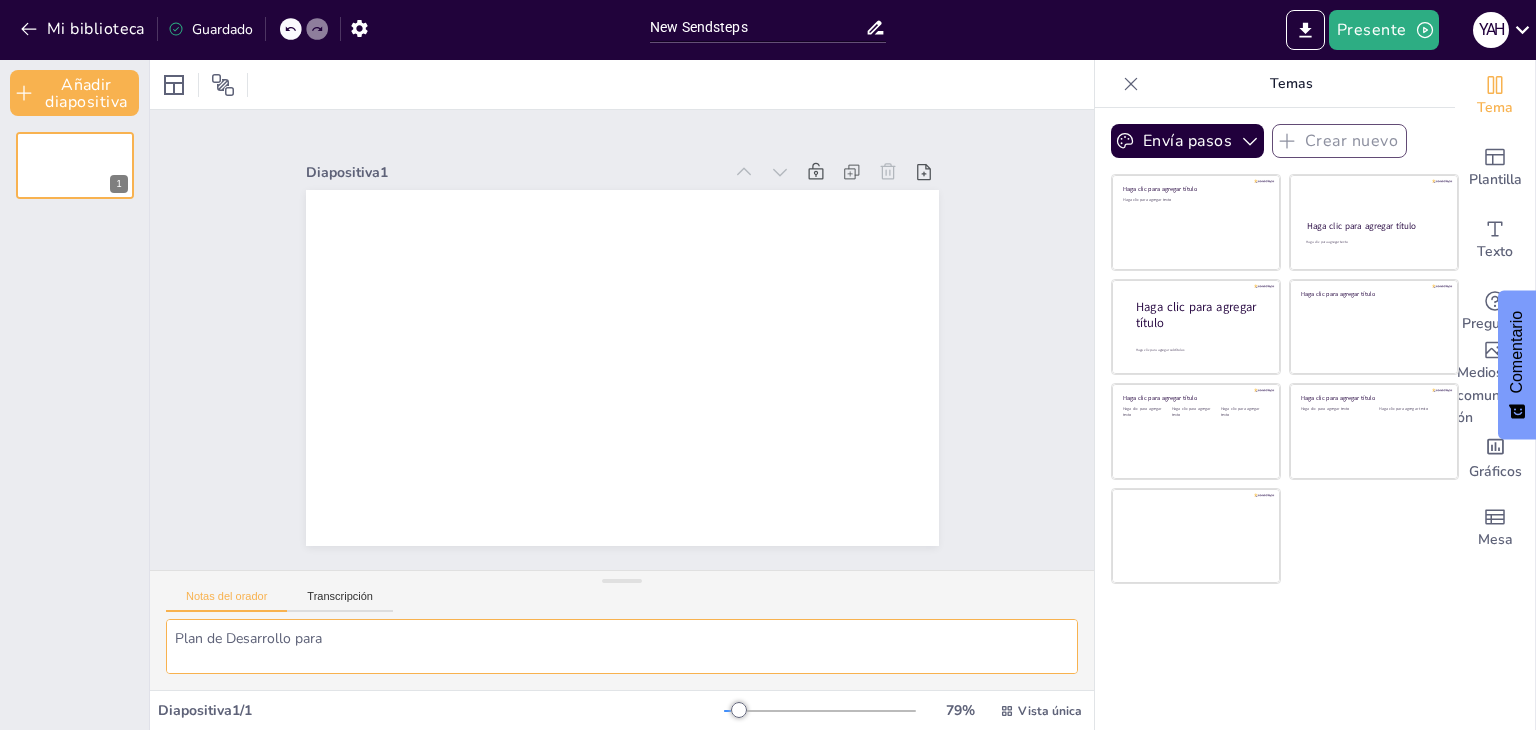 click on "Plan de Desarrollo para
Título: Plan de Desarrollo Estratégico del Talento
Subtítulo: Una Propuesta para el Crecimiento Sostenible de Nuestro Equipo en Inetum Holding México
Presenta: [FIRST] [LAST]
Imagen sugerida: Logo de Inetum y una imagen profesional que represente crecimiento o innovación." at bounding box center [622, 646] 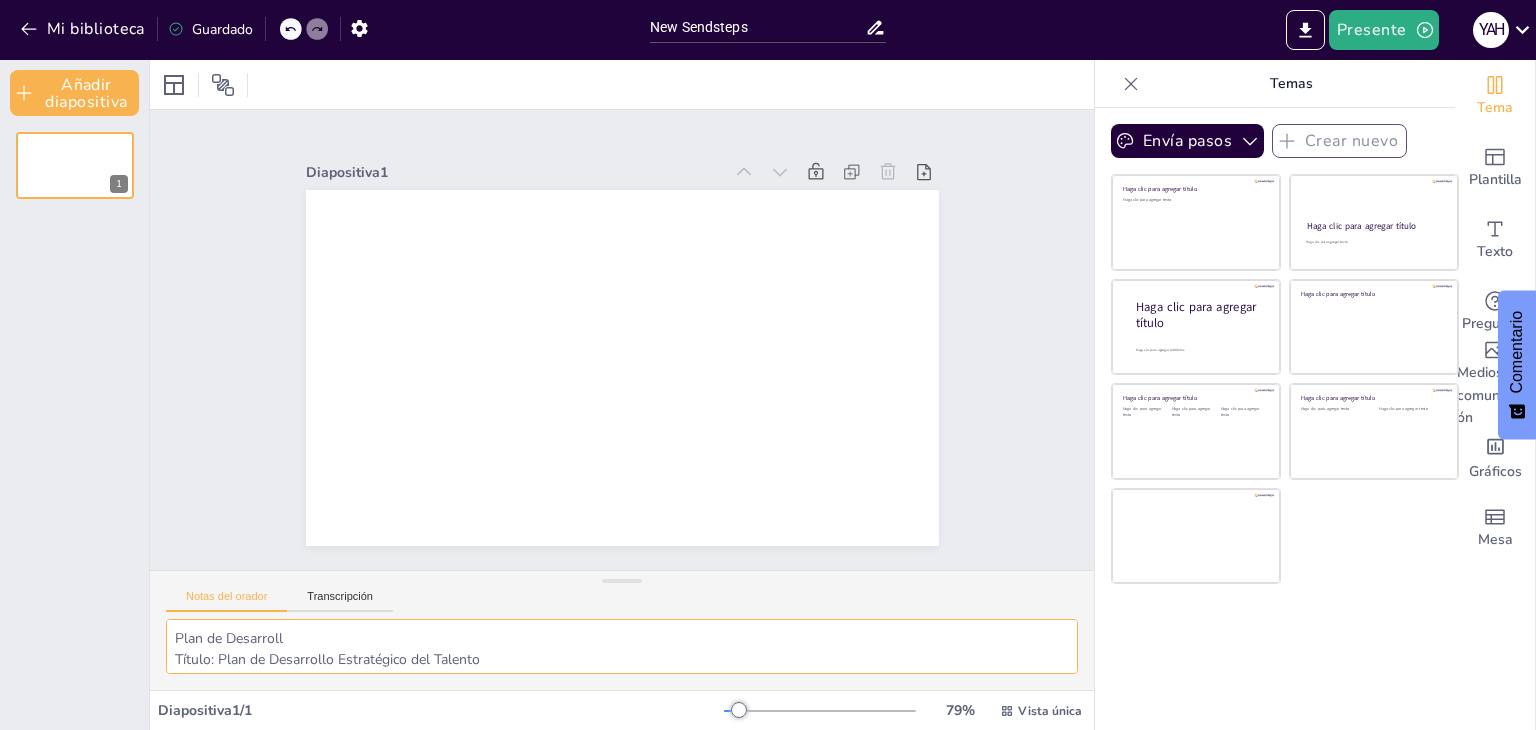 type on "Plan de Desarrol
Título: Plan de Desarrollo Estratégico del Talento
Subtítulo: Una Propuesta para el Crecimiento Sostenible de Nuestro Equipo en Inetum Holding México
Presenta: [FIRST] [LAST]
Imagen sugerida: Logo de Inetum y una imagen profesional que represente crecimiento o innovación." 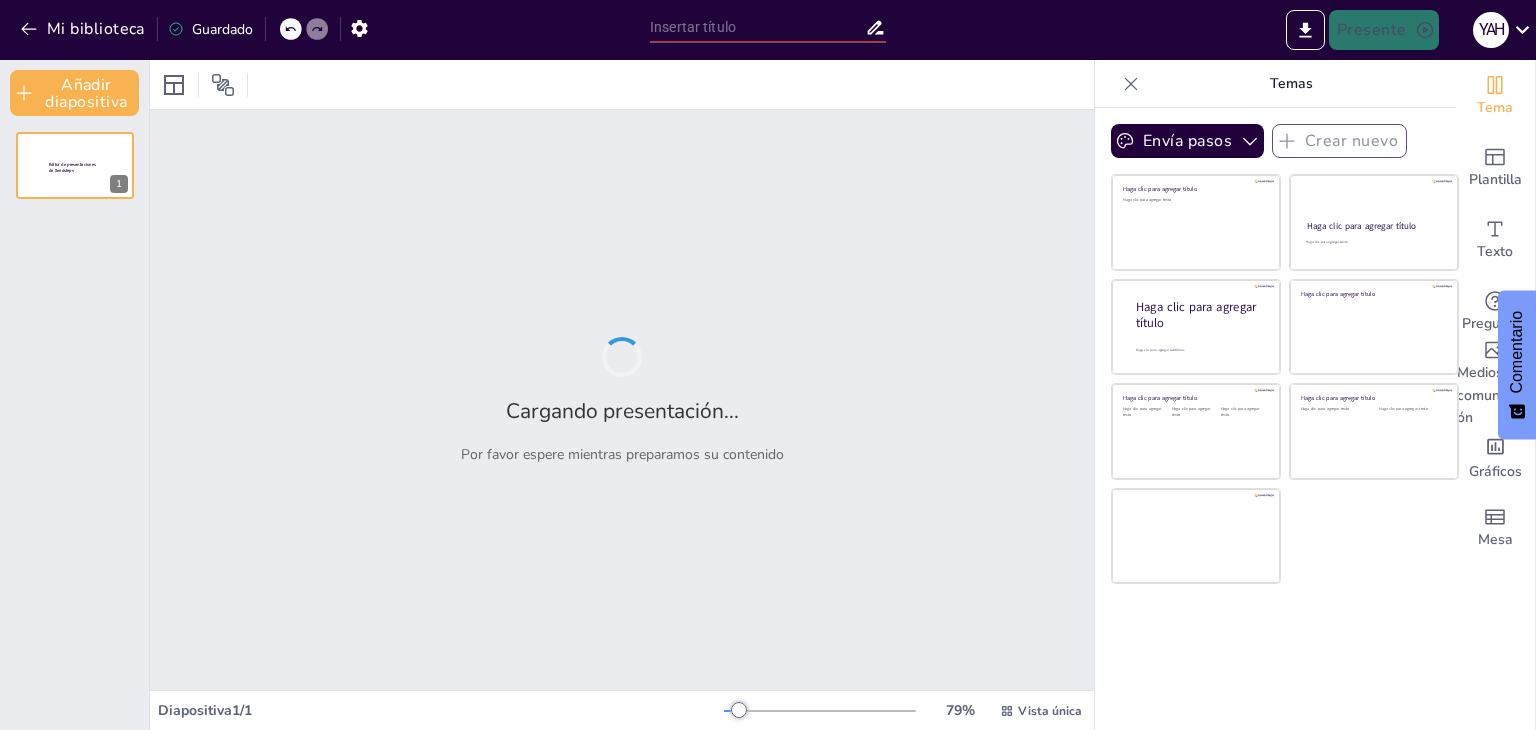 type on "New Sendsteps" 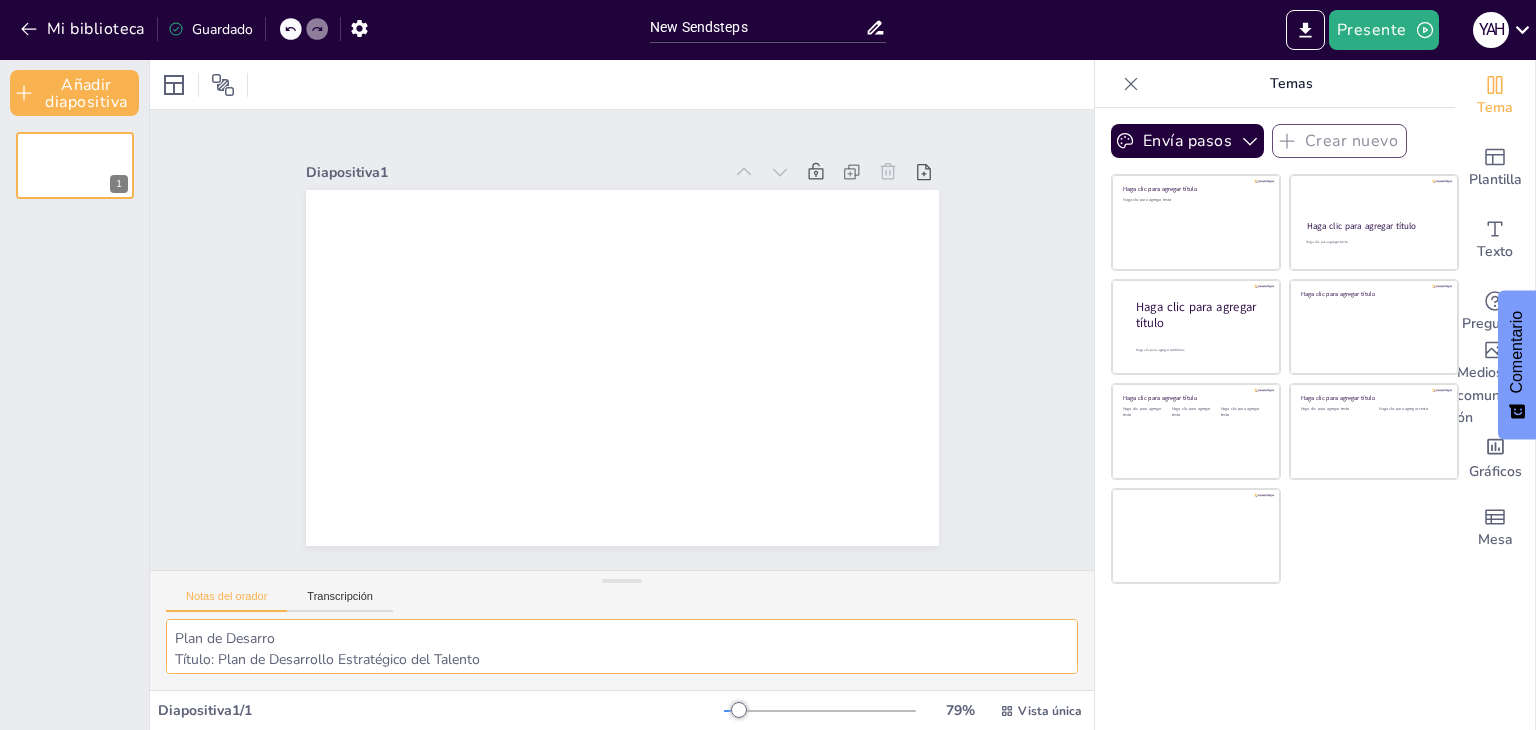 drag, startPoint x: 289, startPoint y: 640, endPoint x: 176, endPoint y: 642, distance: 113.0177 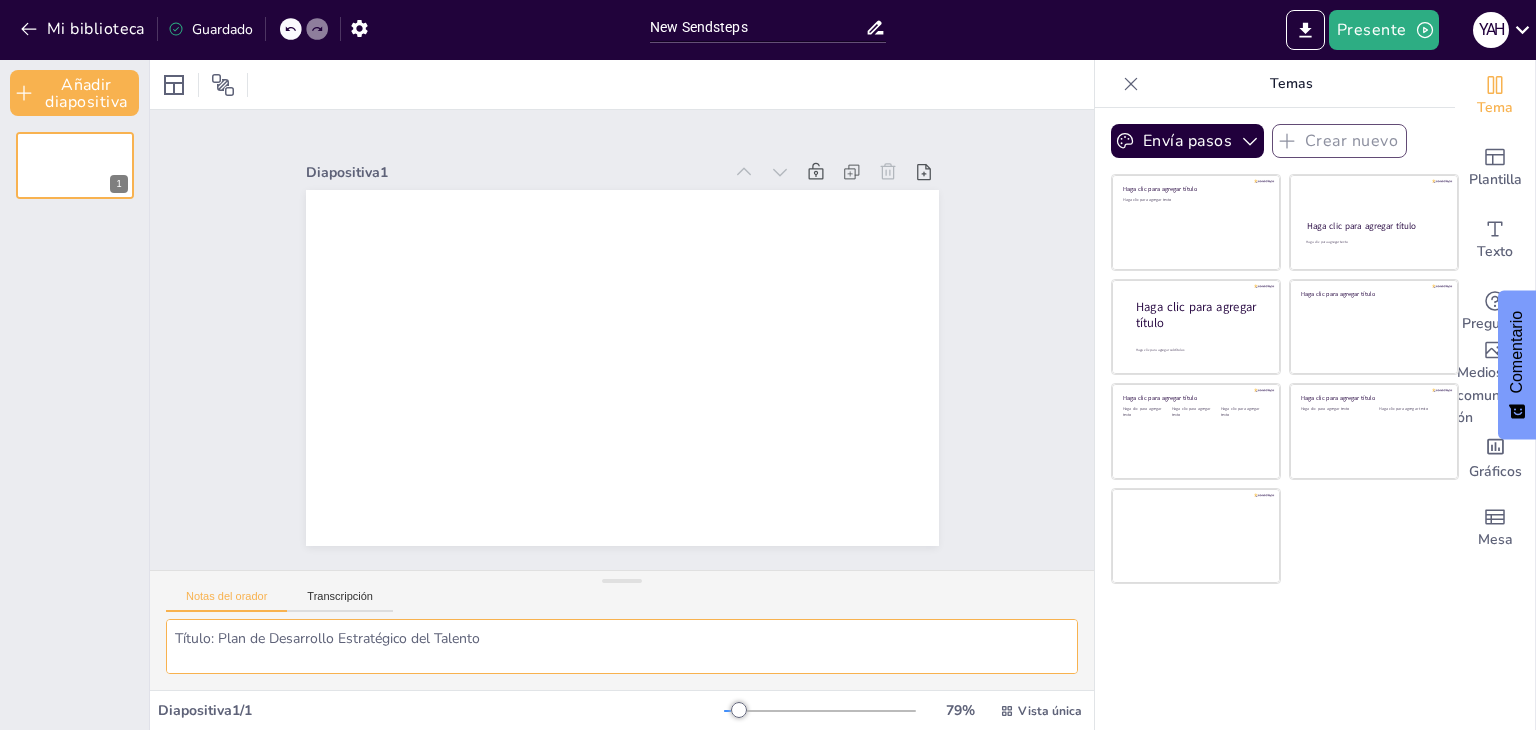 click on "Título: Plan de Desarrollo Estratégico del Talento
Subtítulo: Una Propuesta para el Crecimiento Sostenible de Nuestro Equipo en Inetum Holding México
Presenta: [FIRST] [LAST]
Imagen sugerida: Logo de Inetum y una imagen profesional que represente crecimiento o innovación." at bounding box center (622, 646) 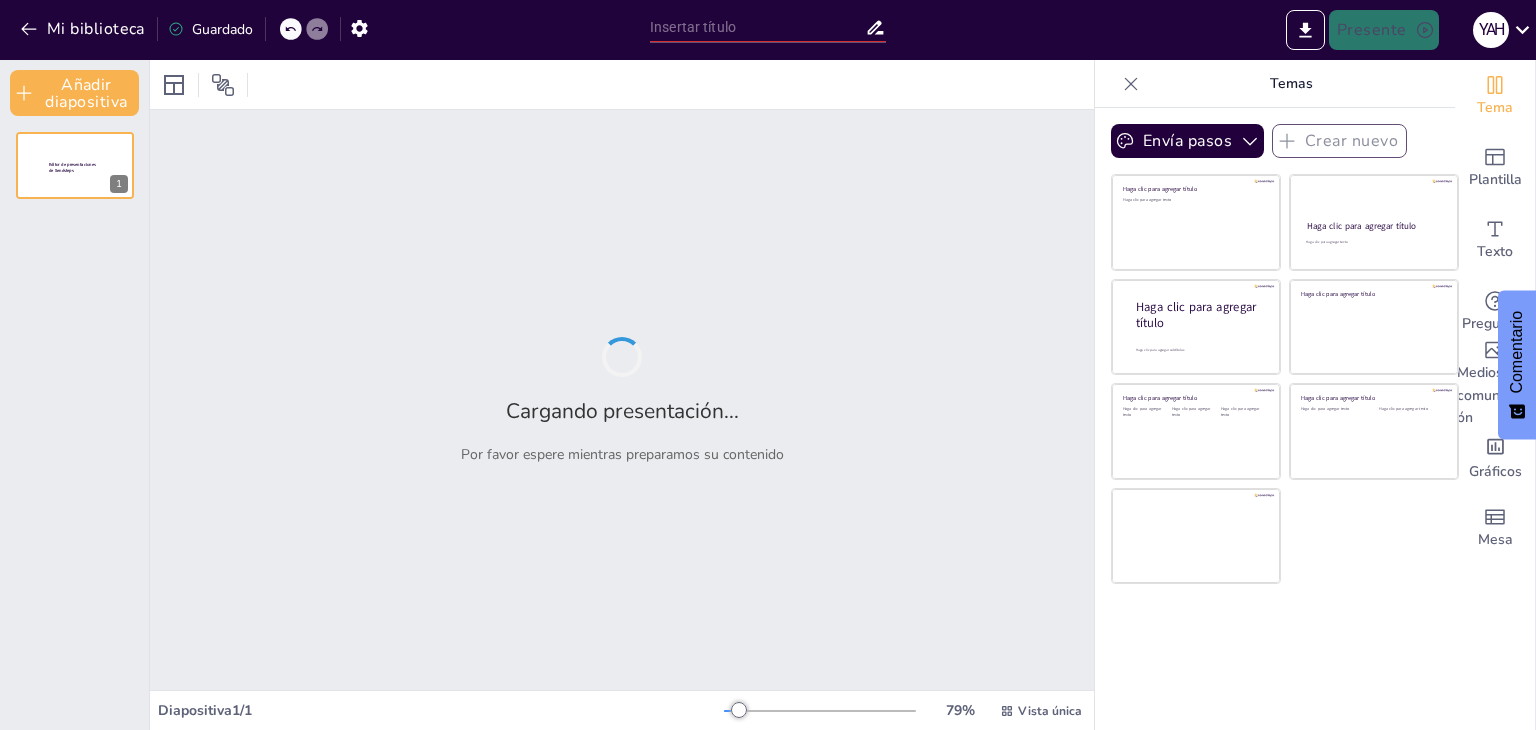 type on "New Sendsteps" 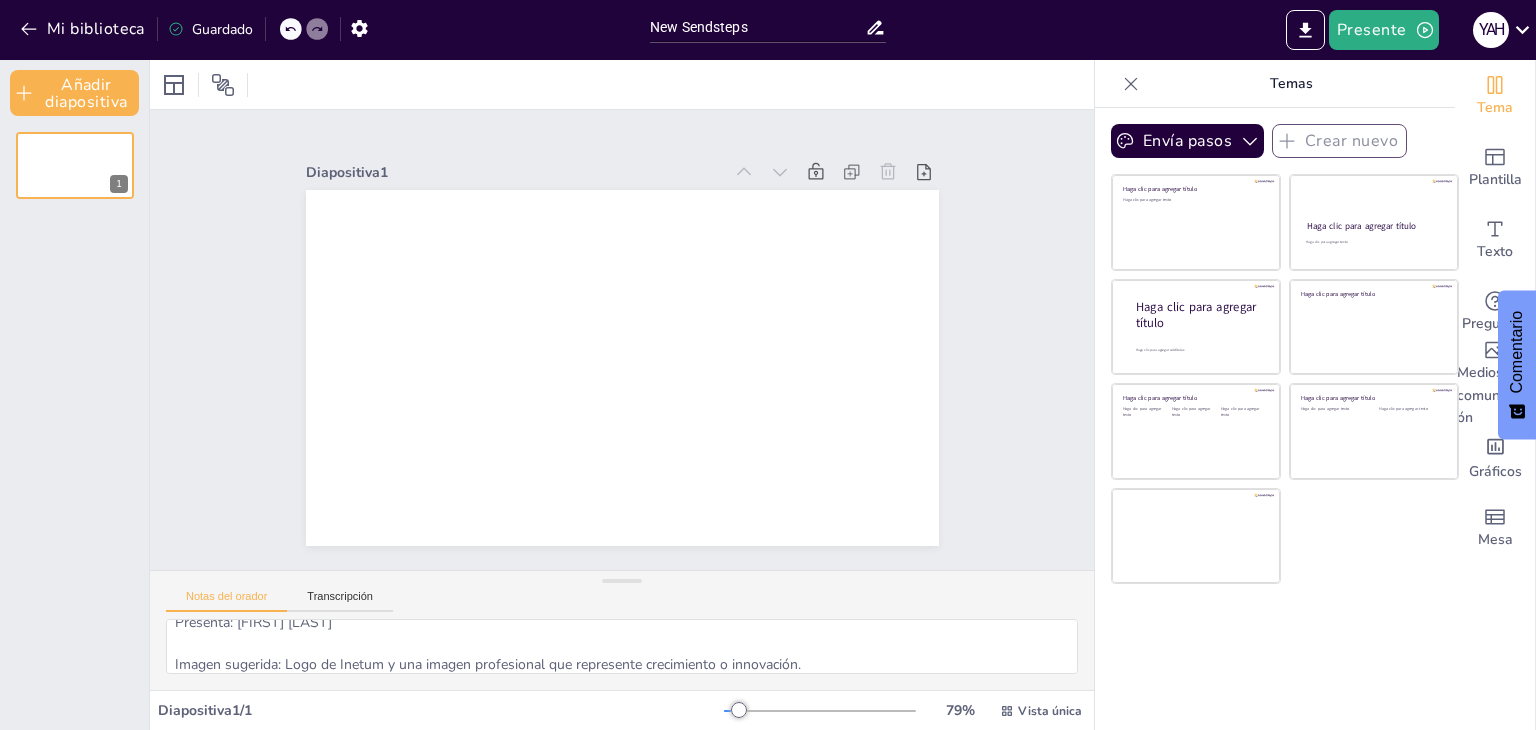 scroll, scrollTop: 0, scrollLeft: 0, axis: both 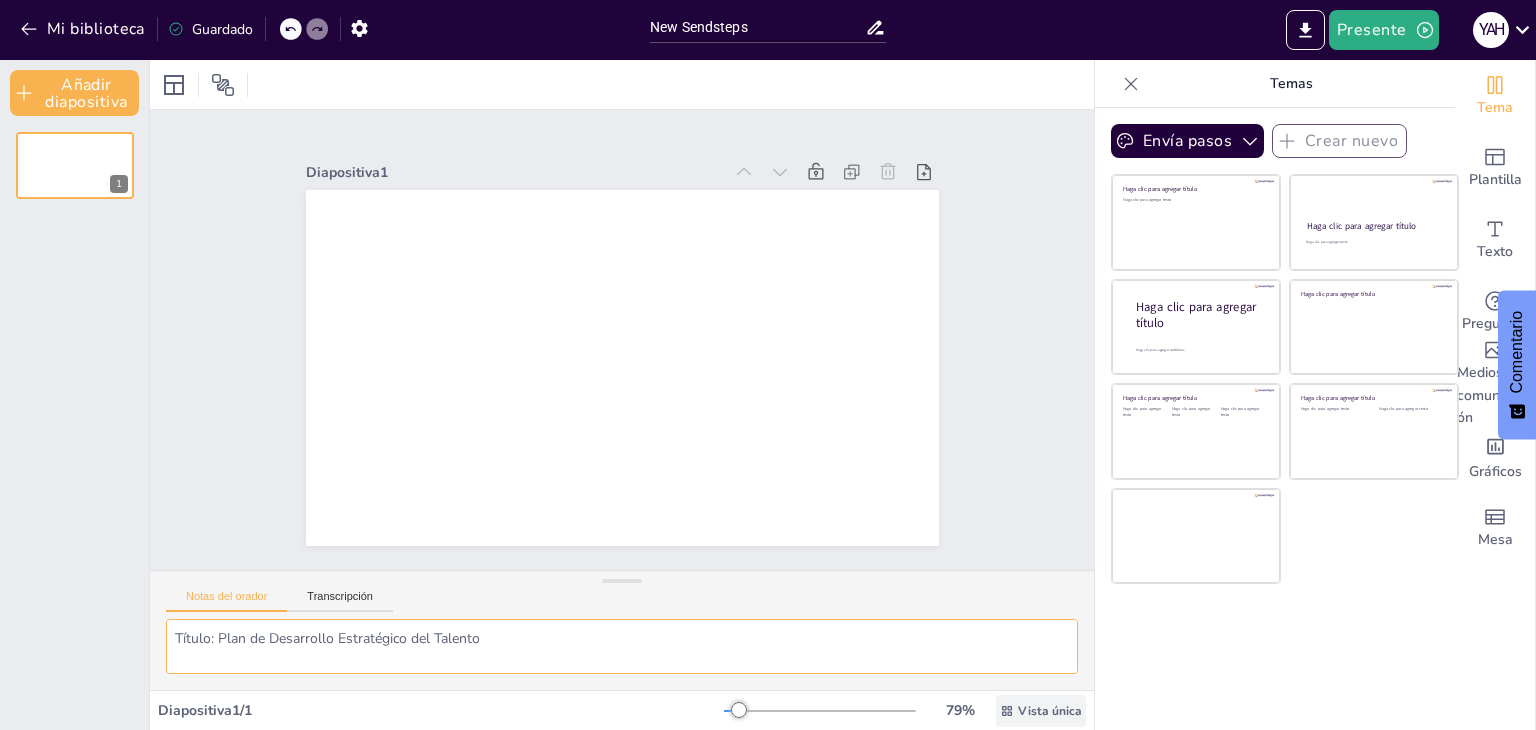 drag, startPoint x: 240, startPoint y: 648, endPoint x: 1033, endPoint y: 702, distance: 794.8365 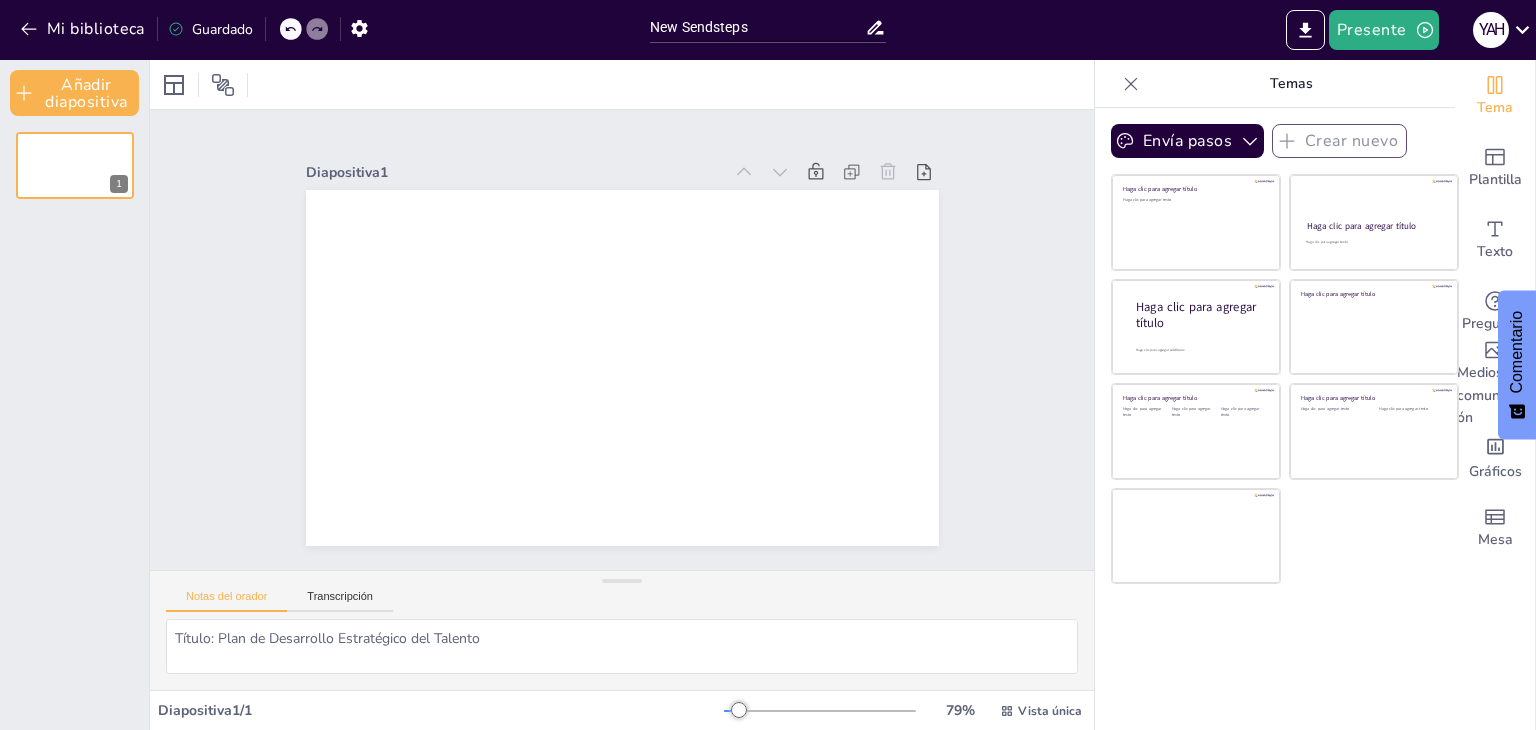 drag, startPoint x: 1033, startPoint y: 702, endPoint x: 1140, endPoint y: 645, distance: 121.235306 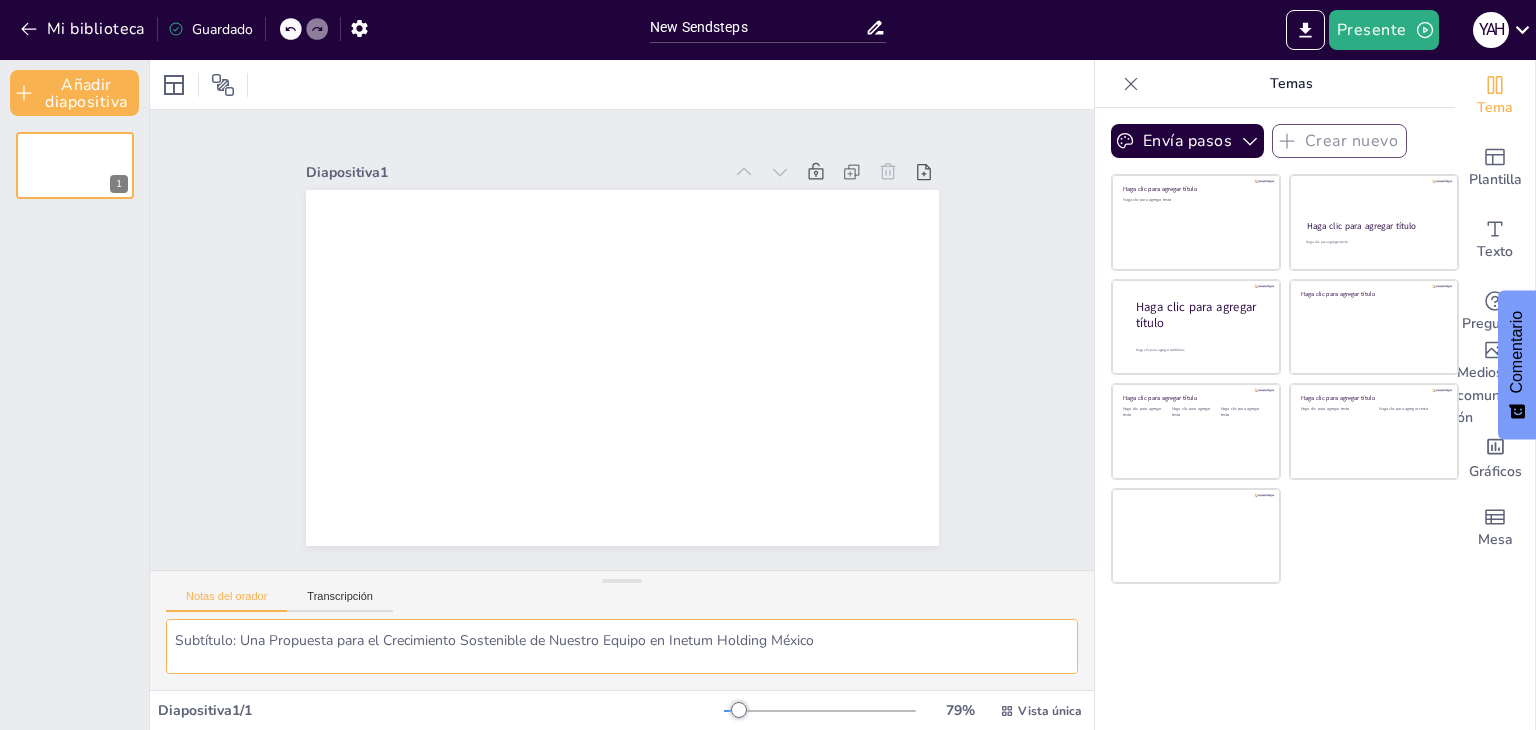 scroll, scrollTop: 80, scrollLeft: 0, axis: vertical 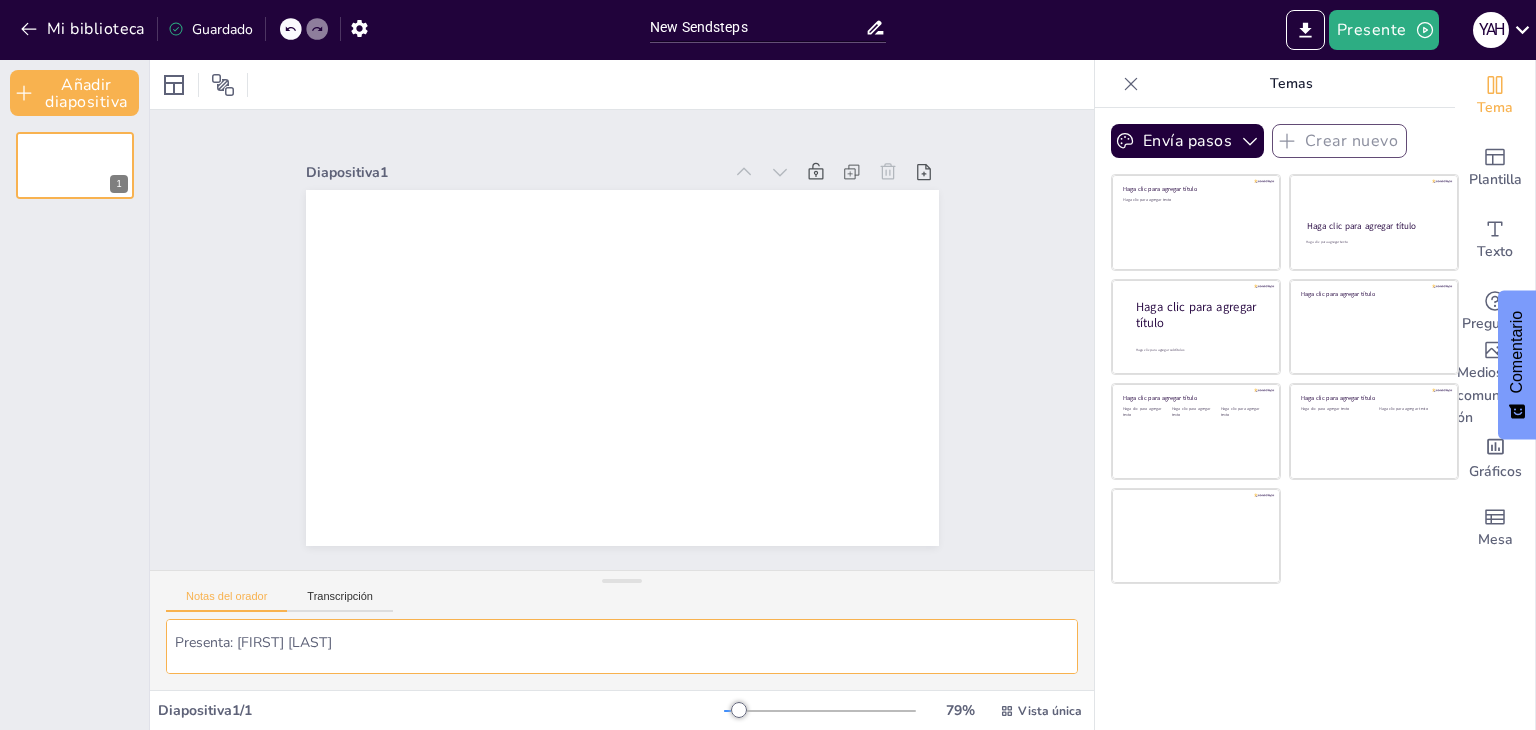 drag, startPoint x: 405, startPoint y: 644, endPoint x: 236, endPoint y: 645, distance: 169.00296 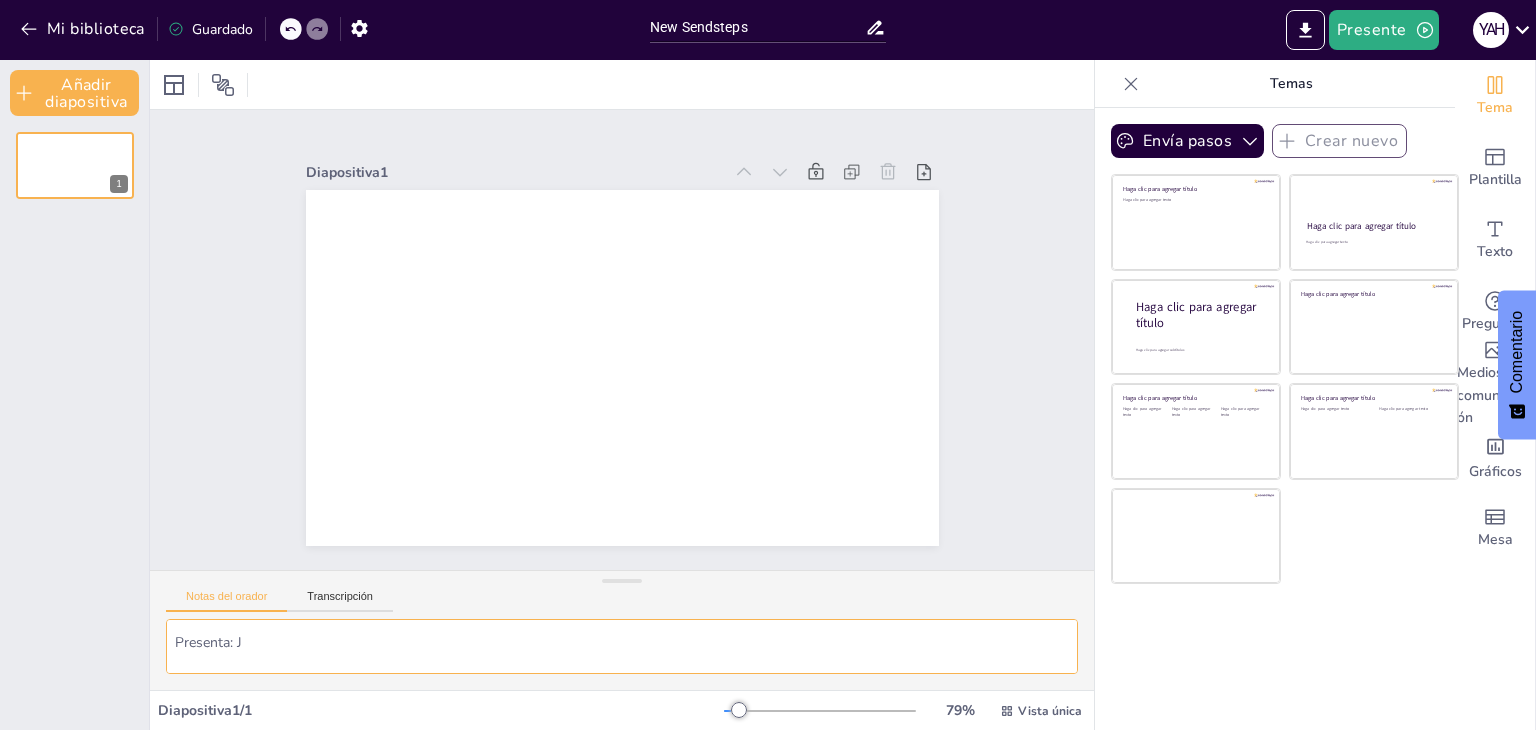type on "Título: Plan de Desarrollo Estratégico del Talento
Subtítulo: Una Propuesta para el Crecimiento Sostenible de Nuestro Equipo en Inetum Holding México
Presenta: JU
Imagen sugerida: Logo de Inetum y una imagen profesional que represente crecimiento o innovación." 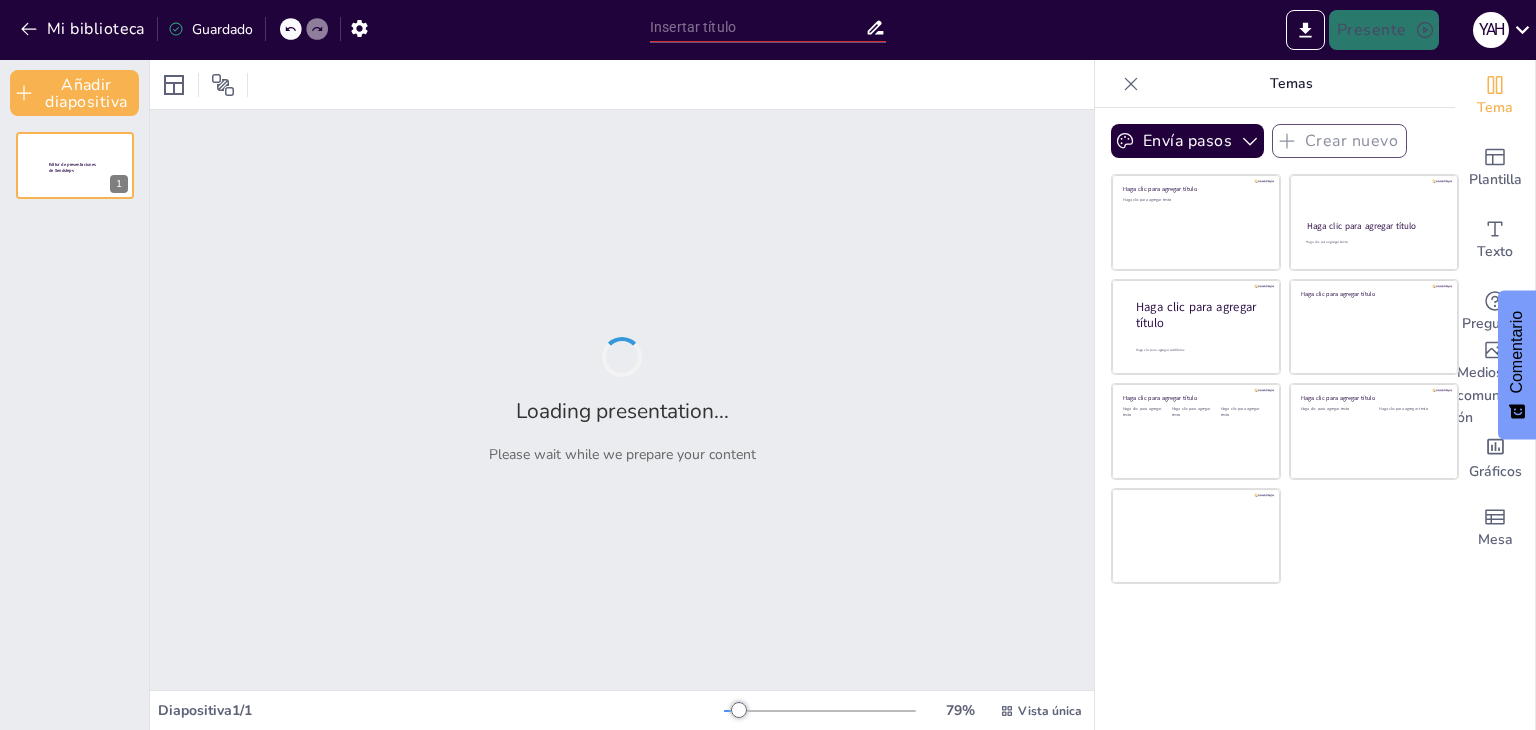 type on "New Sendsteps" 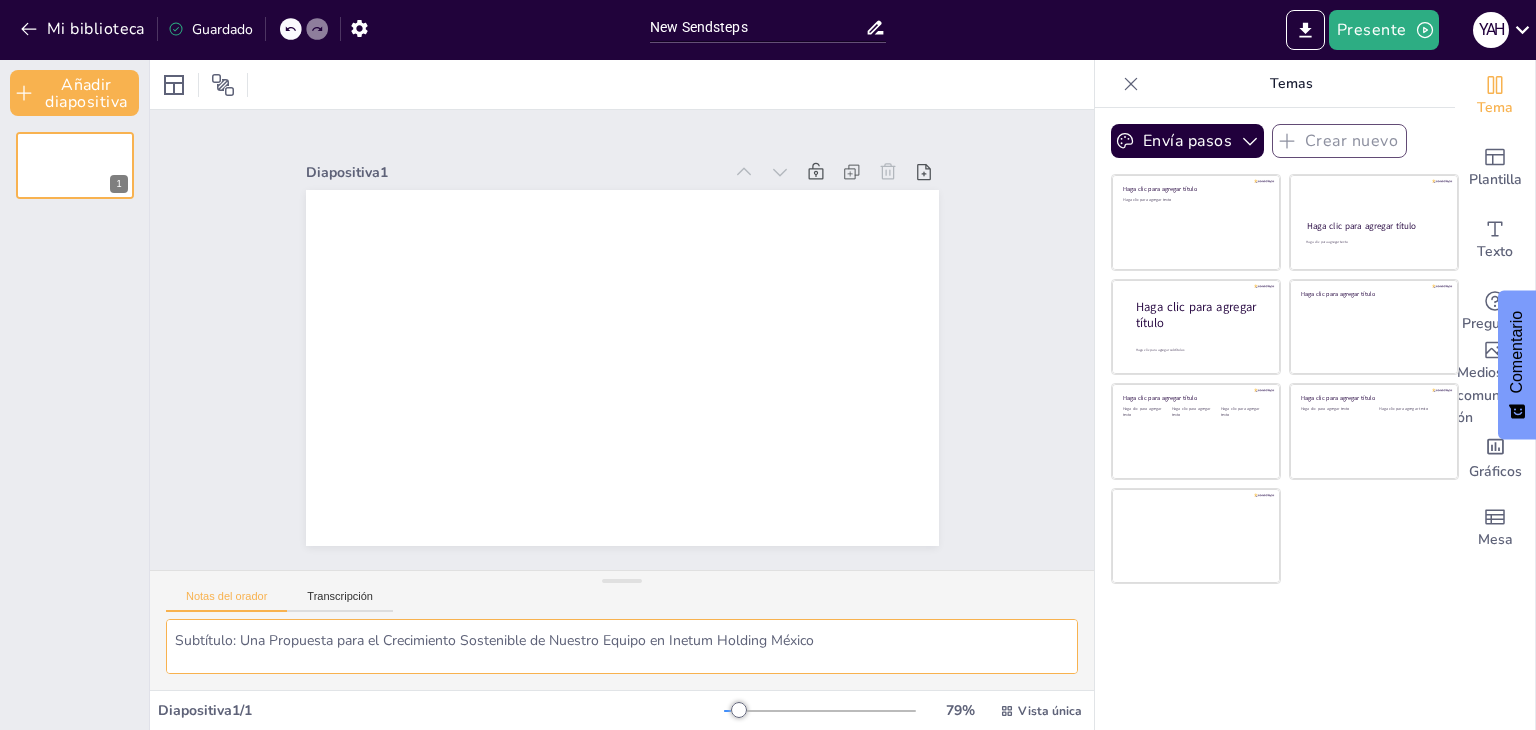 scroll, scrollTop: 80, scrollLeft: 0, axis: vertical 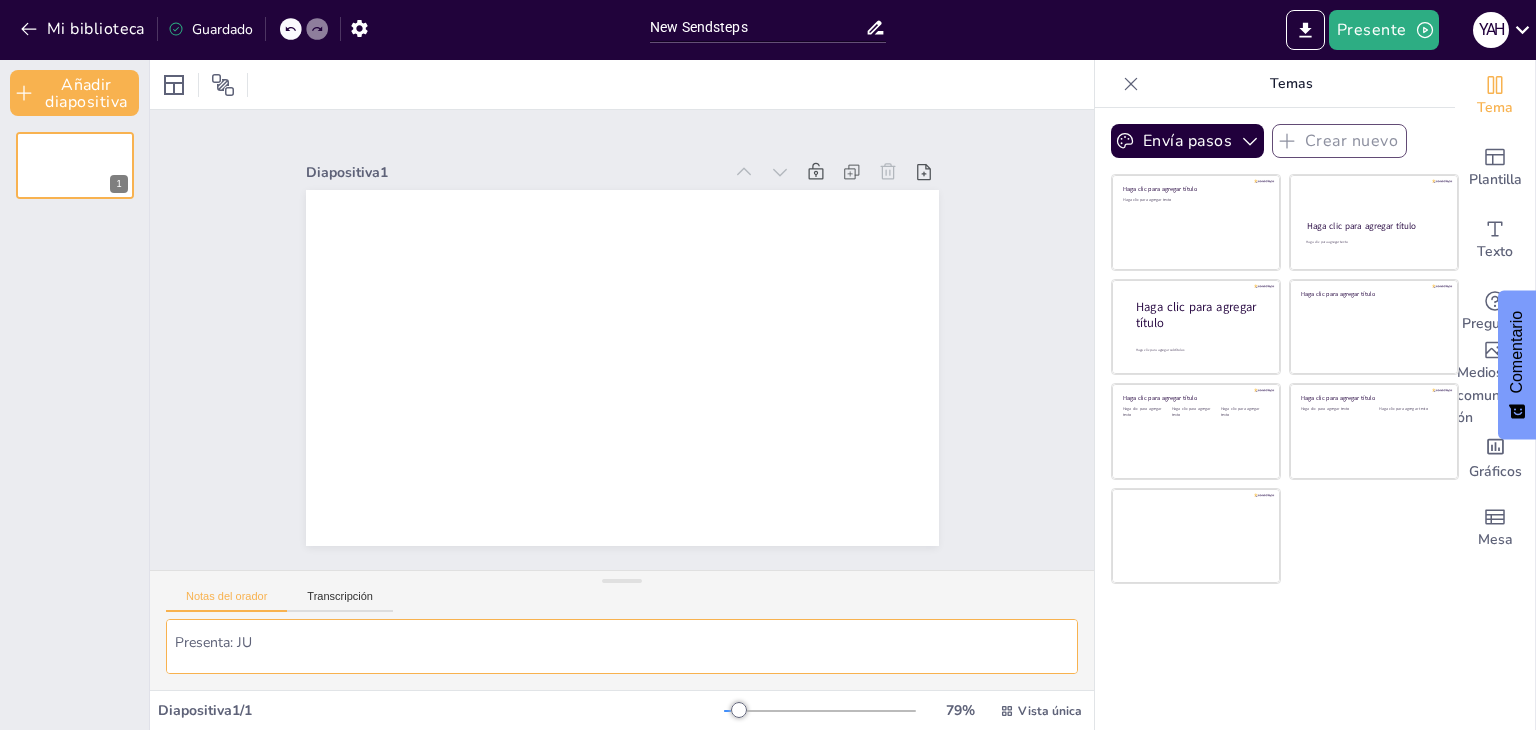 click on "Título: Plan de Desarrollo Estratégico del Talento
Subtítulo: Una Propuesta para el Crecimiento Sostenible de Nuestro Equipo en Inetum Holding México
Presenta: JU
Imagen sugerida: Logo de Inetum y una imagen profesional que represente crecimiento o innovación." at bounding box center [622, 646] 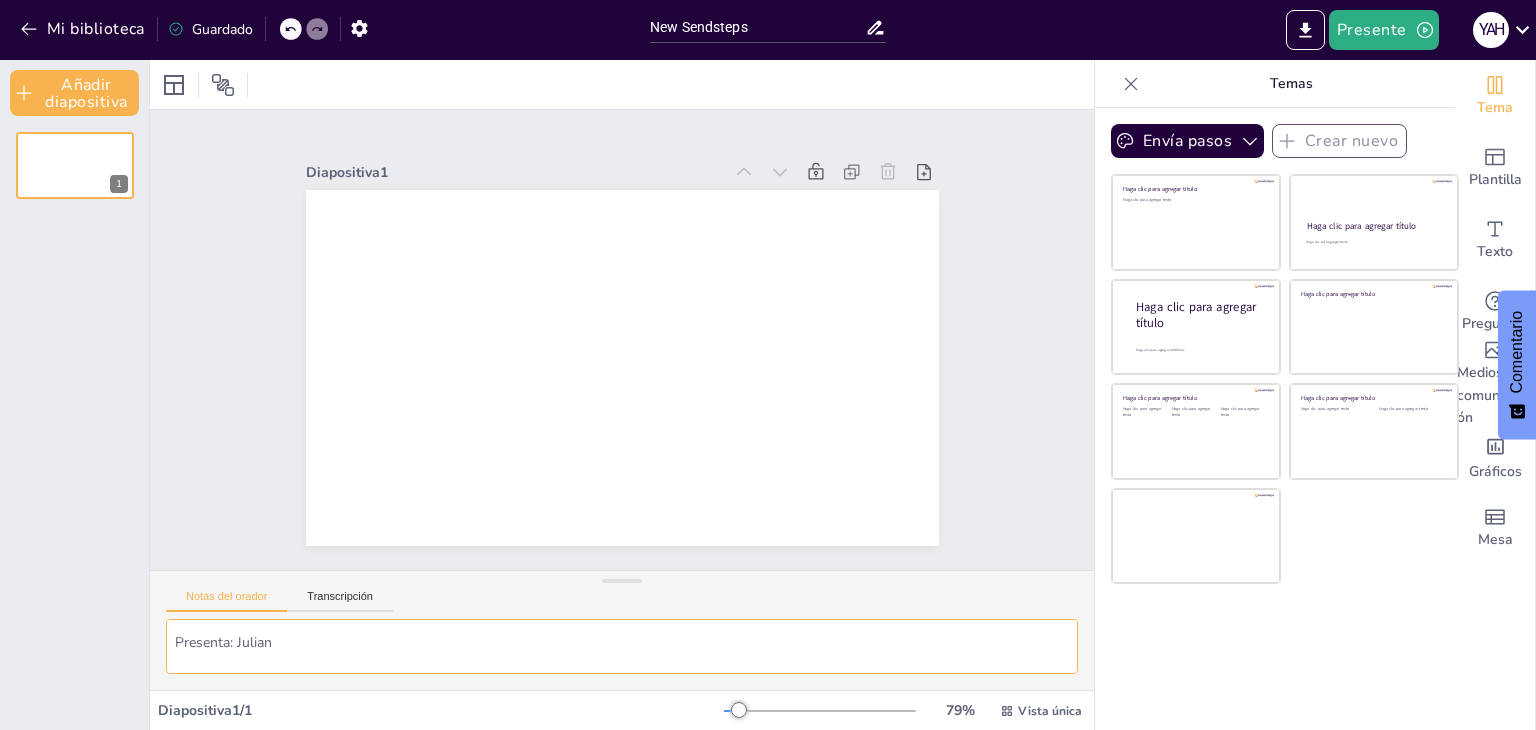 type on "Título: Plan de Desarrollo Estratégico del Talento
Subtítulo: Una Propuesta para el Crecimiento Sostenible de Nuestro Equipo en Inetum Holding México
Presenta: [FIRST]
Imagen sugerida: Logo de Inetum y una imagen profesional que represente crecimiento o innovación." 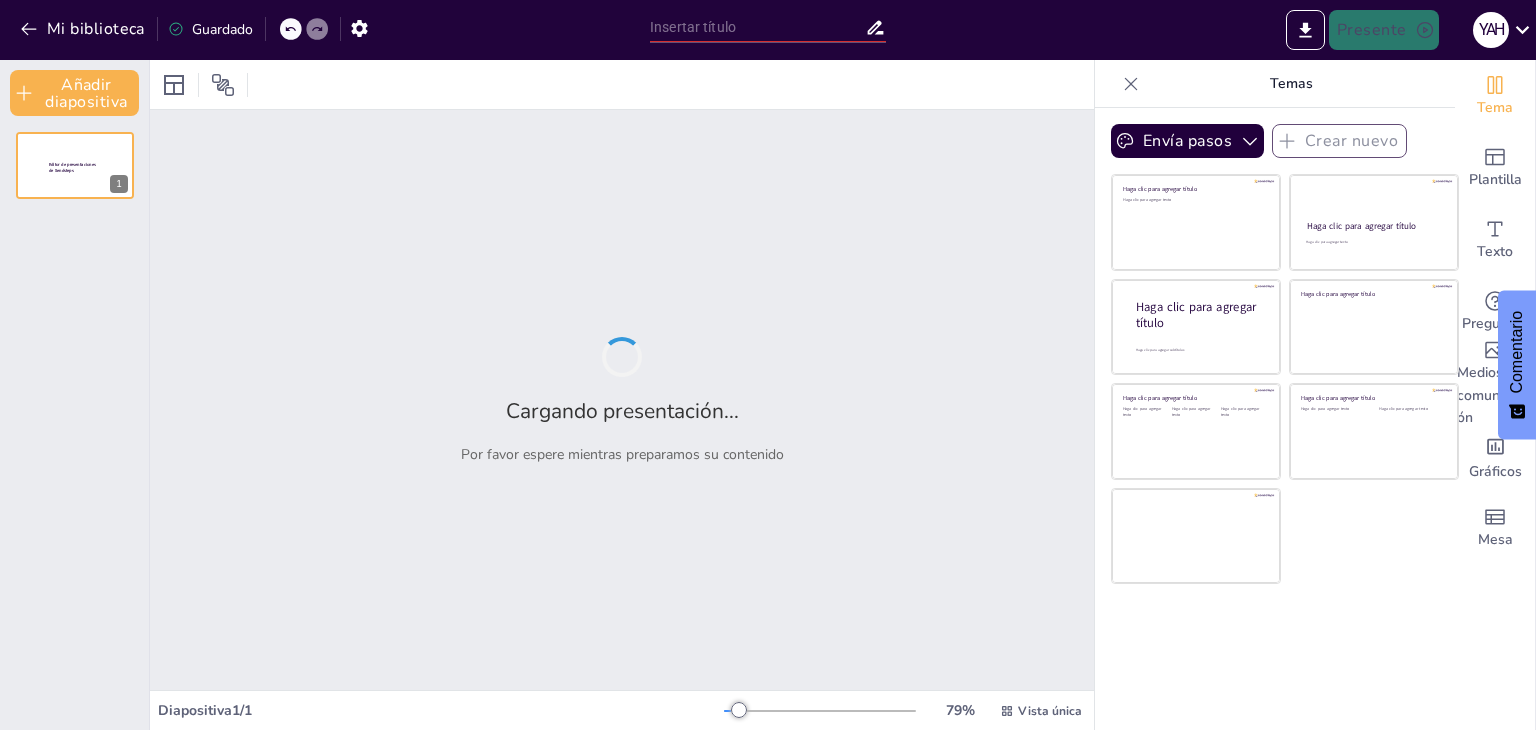 type on "New Sendsteps" 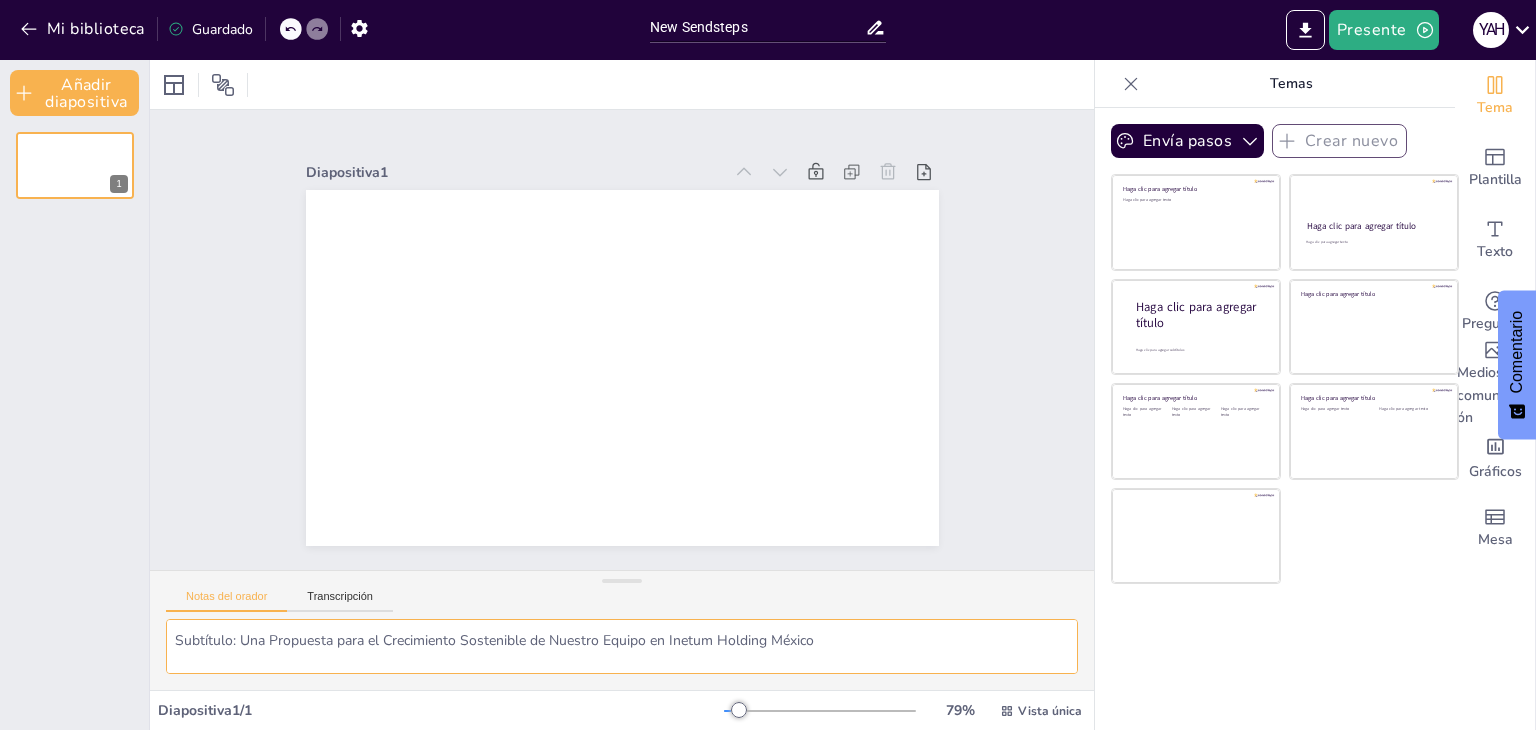 scroll, scrollTop: 80, scrollLeft: 0, axis: vertical 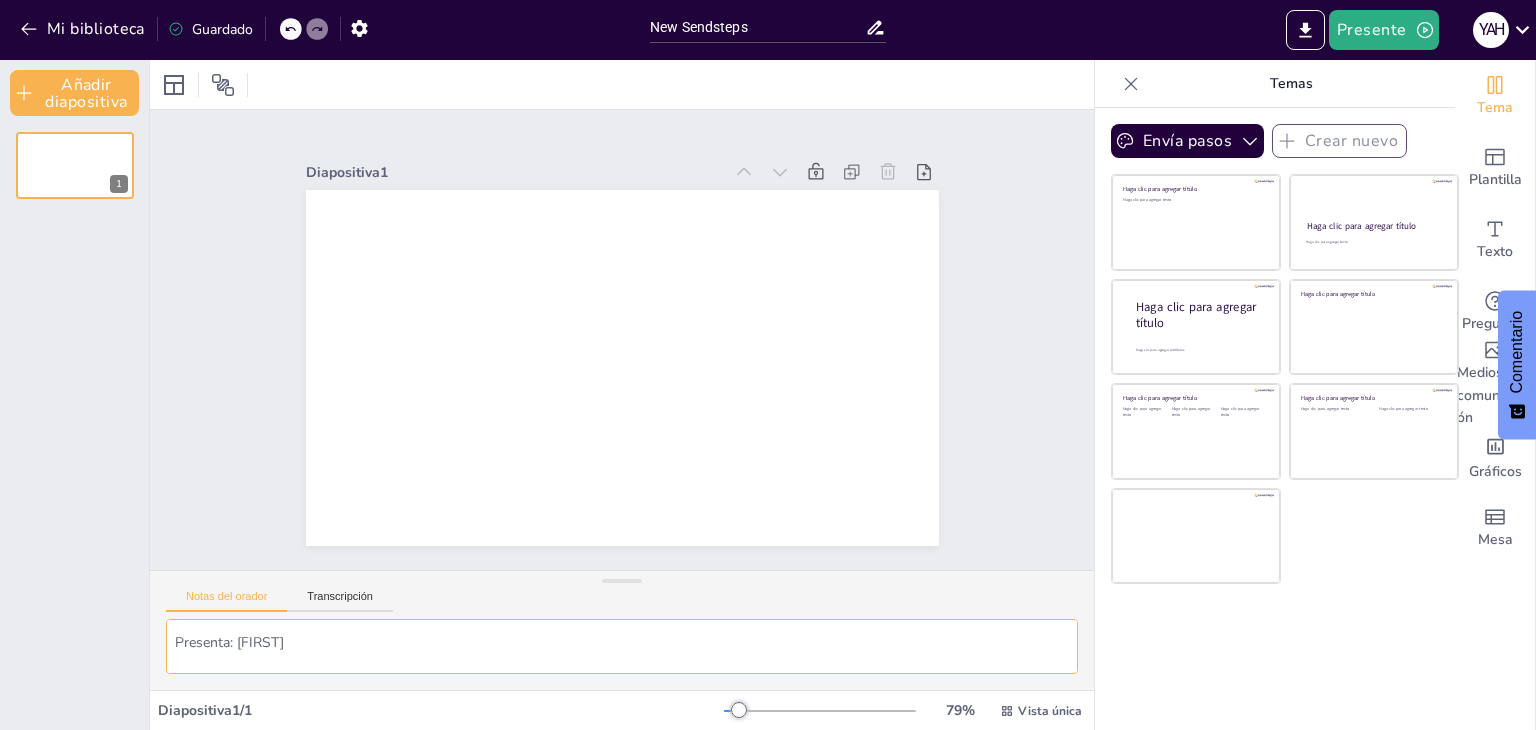 click on "Título: Plan de Desarrollo Estratégico del Talento
Subtítulo: Una Propuesta para el Crecimiento Sostenible de Nuestro Equipo en Inetum Holding México
Presenta: [FIRST]
Imagen sugerida: Logo de Inetum y una imagen profesional que represente crecimiento o innovación." at bounding box center [622, 646] 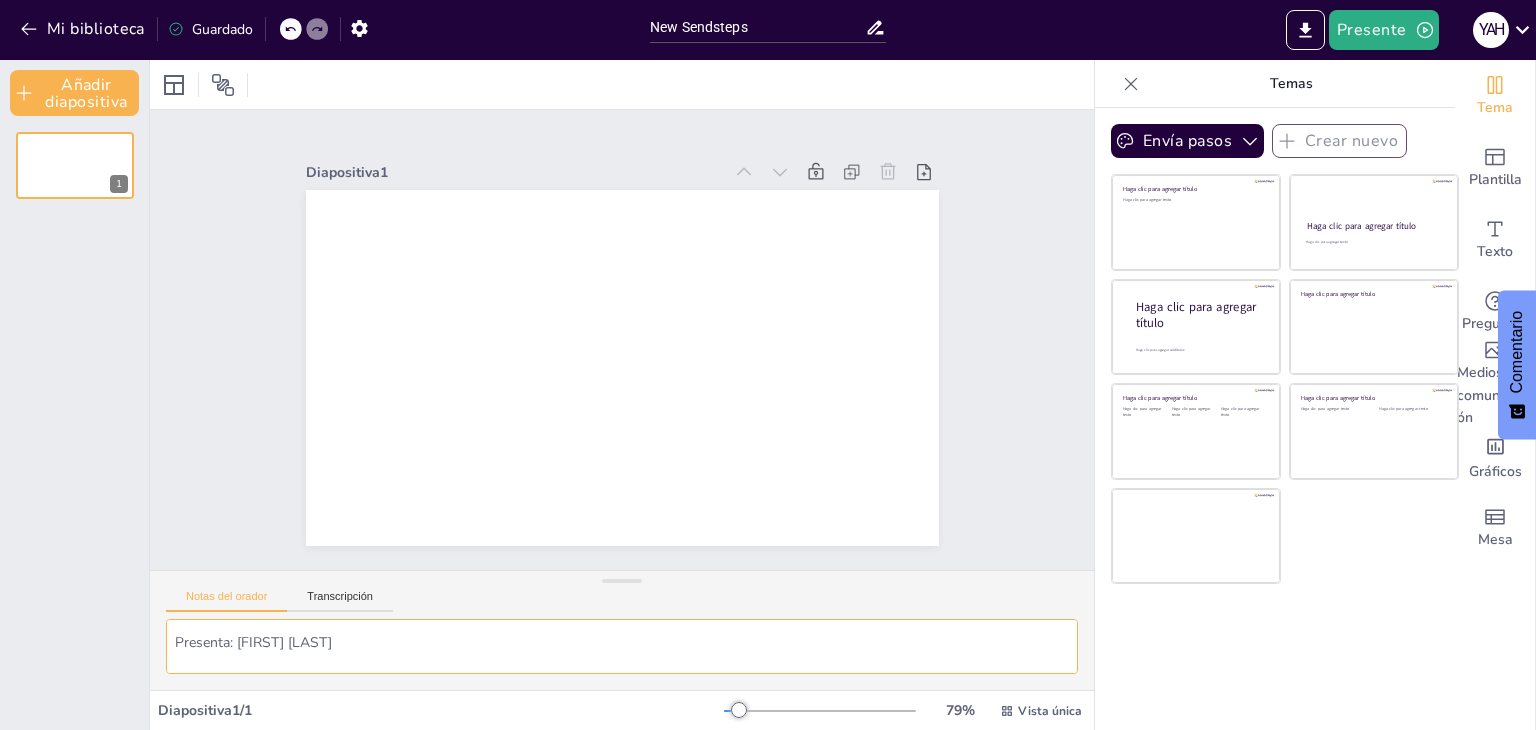 type on "Título: Plan de Desarrollo Estratégico del Talento
Subtítulo: Una Propuesta para el Crecimiento Sostenible de Nuestro Equipo en Inetum Holding México
Presenta: Julian Axel
Imagen sugerida: Logo de Inetum y una imagen profesional que represente crecimiento o innovación." 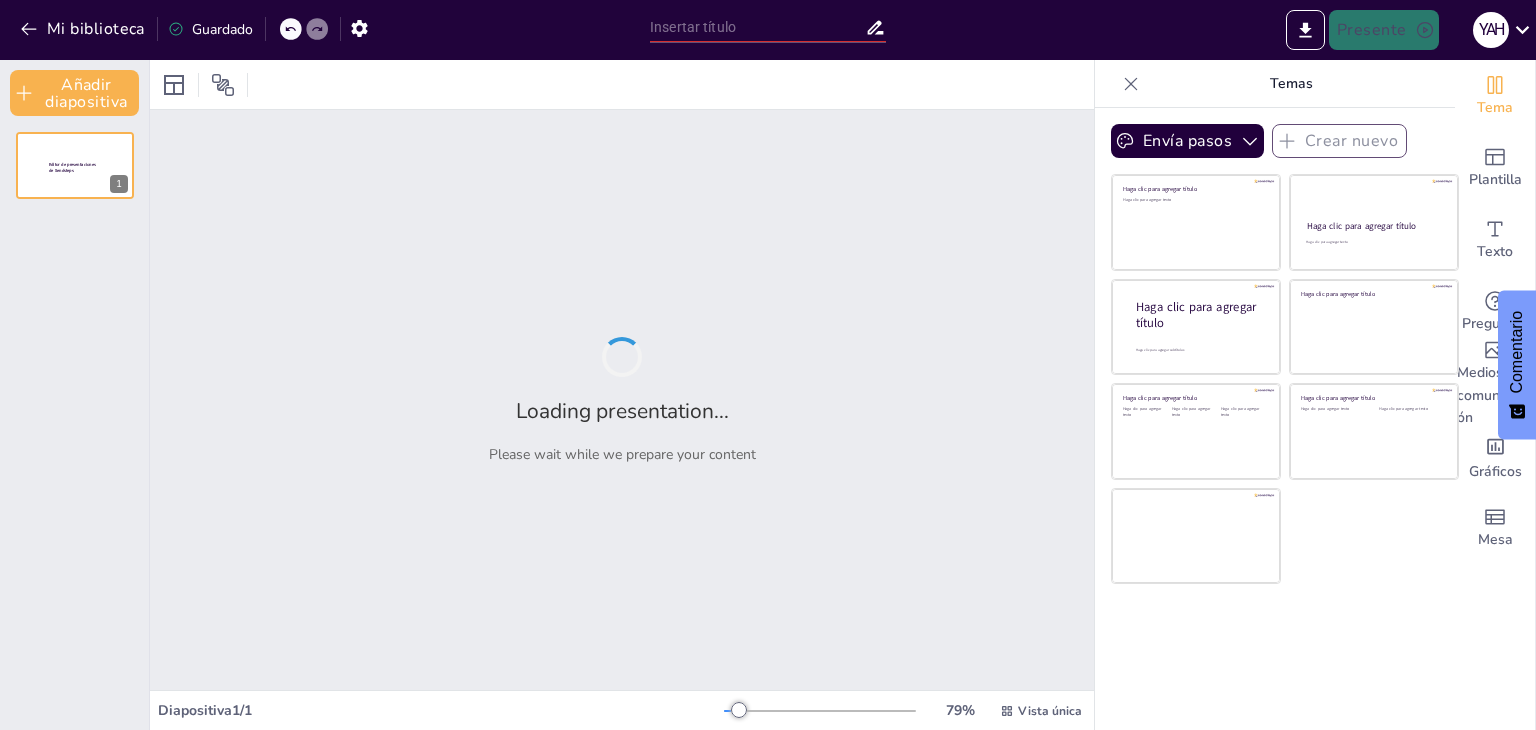 type on "New Sendsteps" 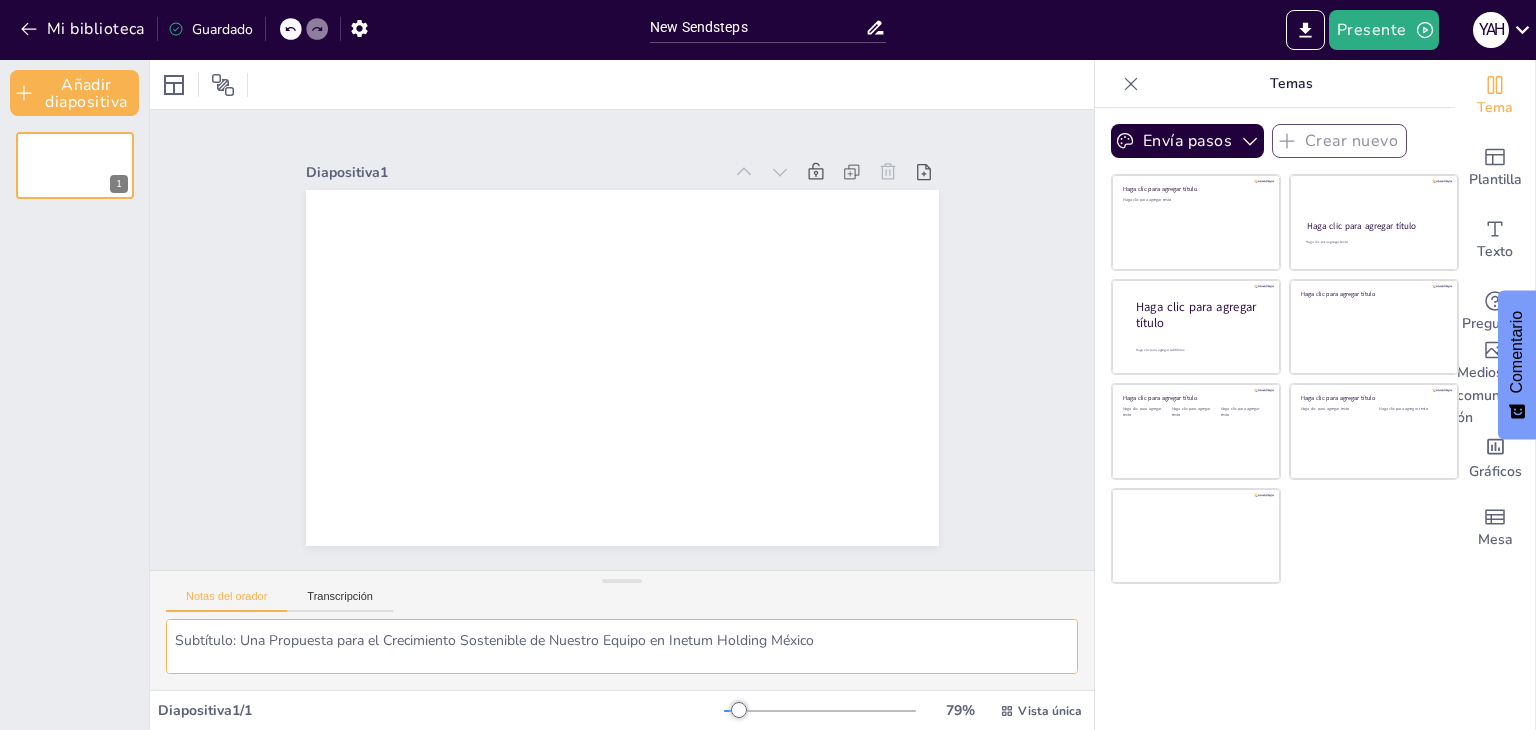 scroll, scrollTop: 80, scrollLeft: 0, axis: vertical 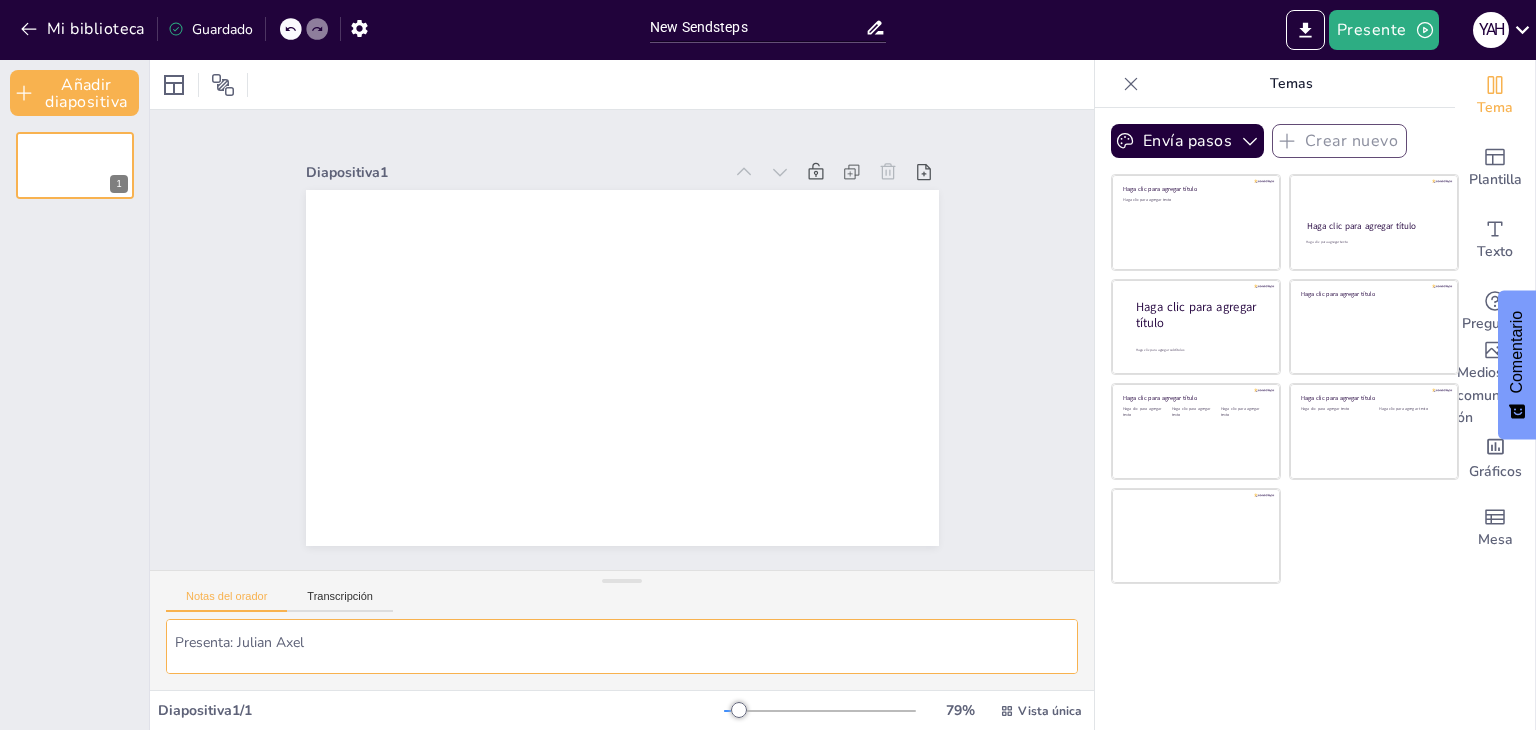 click on "Título: Plan de Desarrollo Estratégico del Talento
Subtítulo: Una Propuesta para el Crecimiento Sostenible de Nuestro Equipo en Inetum Holding México
Presenta: Julian Axel
Imagen sugerida: Logo de Inetum y una imagen profesional que represente crecimiento o innovación." at bounding box center [622, 646] 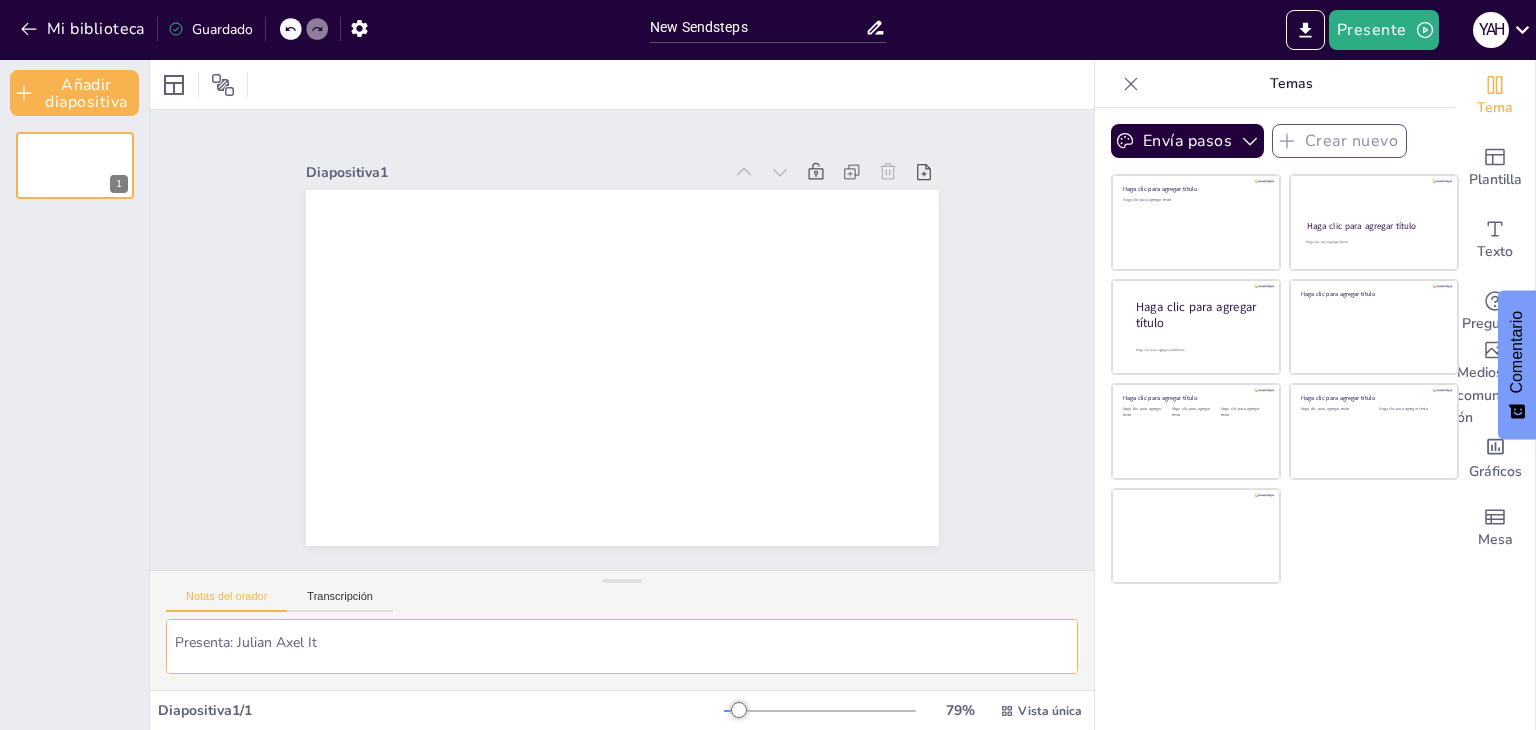 type on "Título: Plan de Desarrollo Estratégico del Talento
Subtítulo: Una Propuesta para el Crecimiento Sostenible de Nuestro Equipo en Inetum Holding México
Presenta: [FIRST] [LAST]
Imagen sugerida: Logo de Inetum y una imagen profesional que represente crecimiento o innovación." 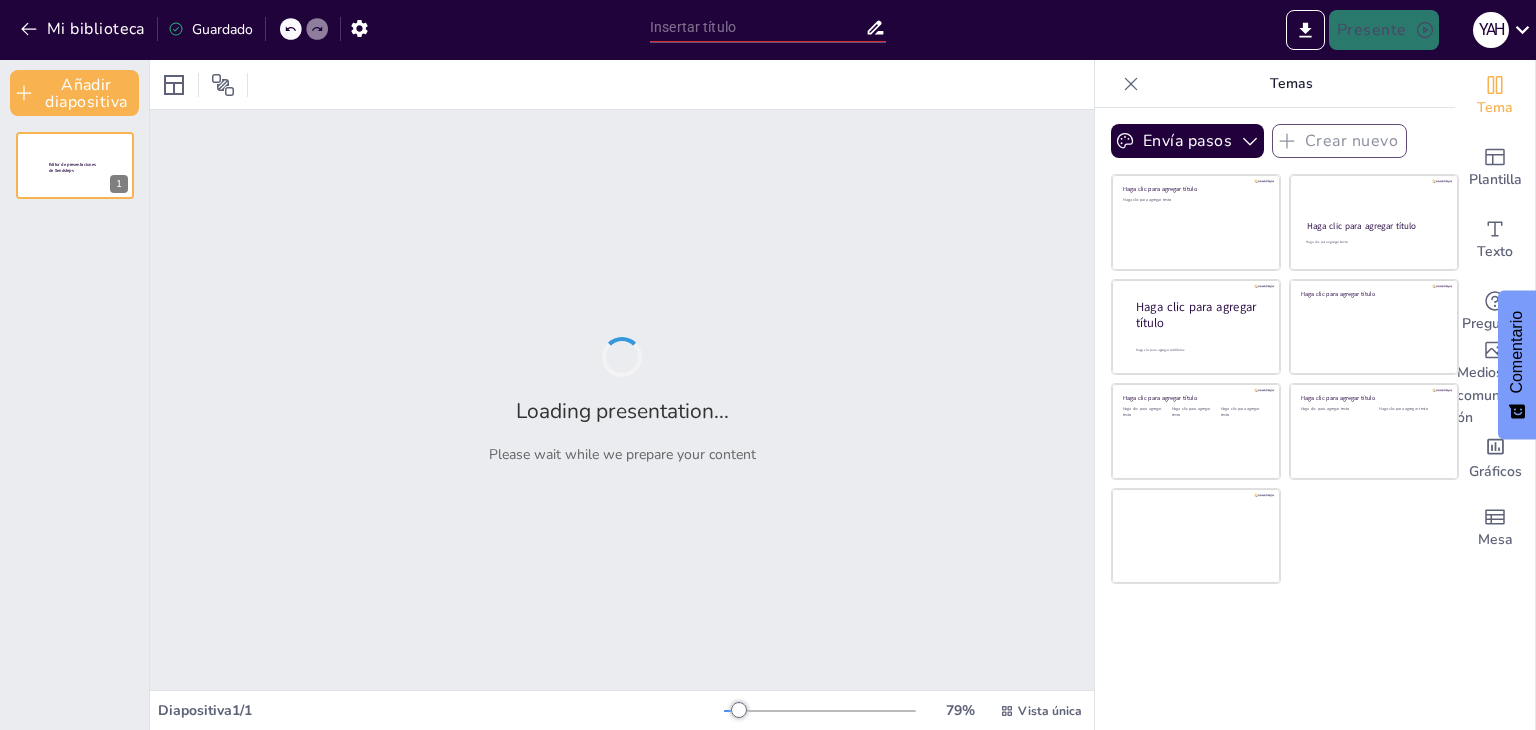 type on "New Sendsteps" 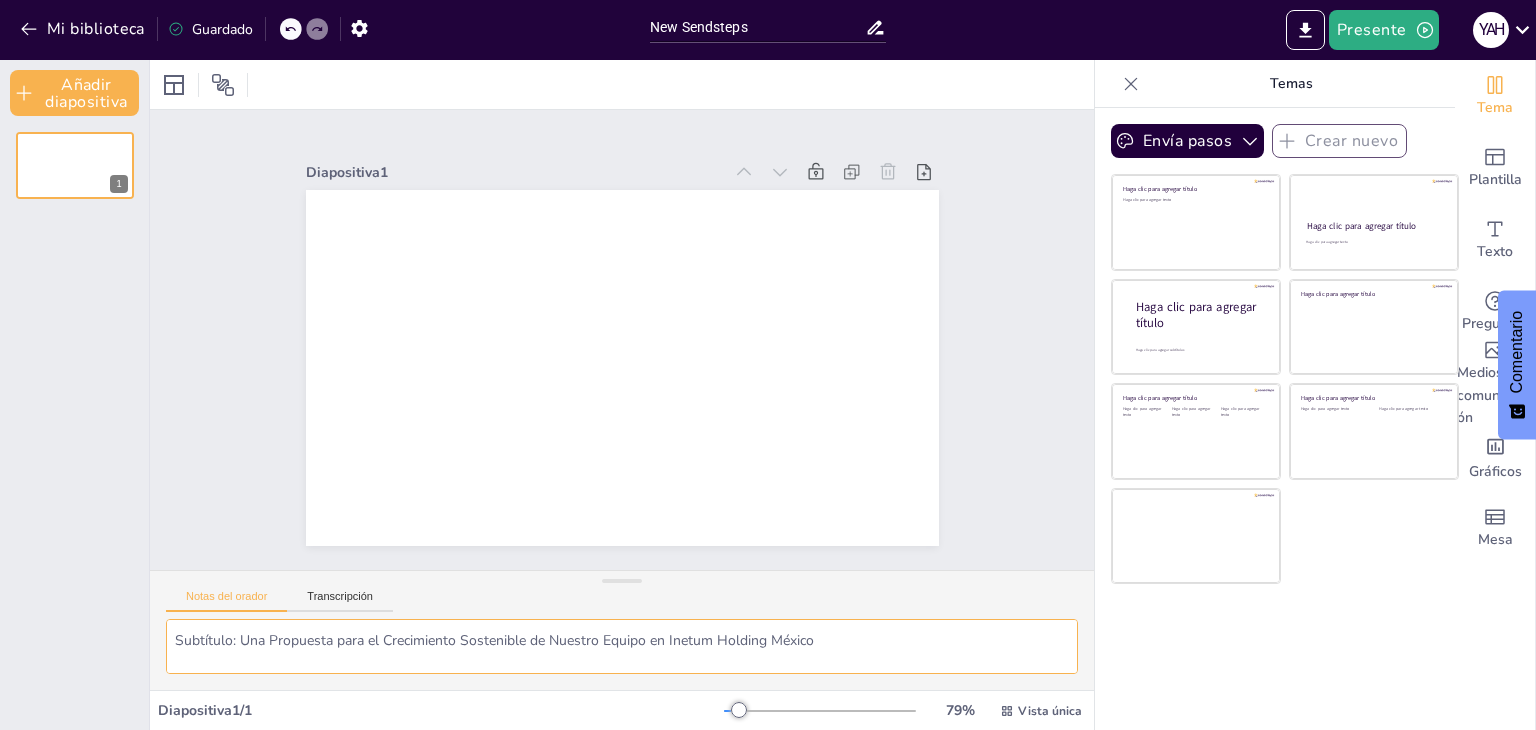 scroll, scrollTop: 80, scrollLeft: 0, axis: vertical 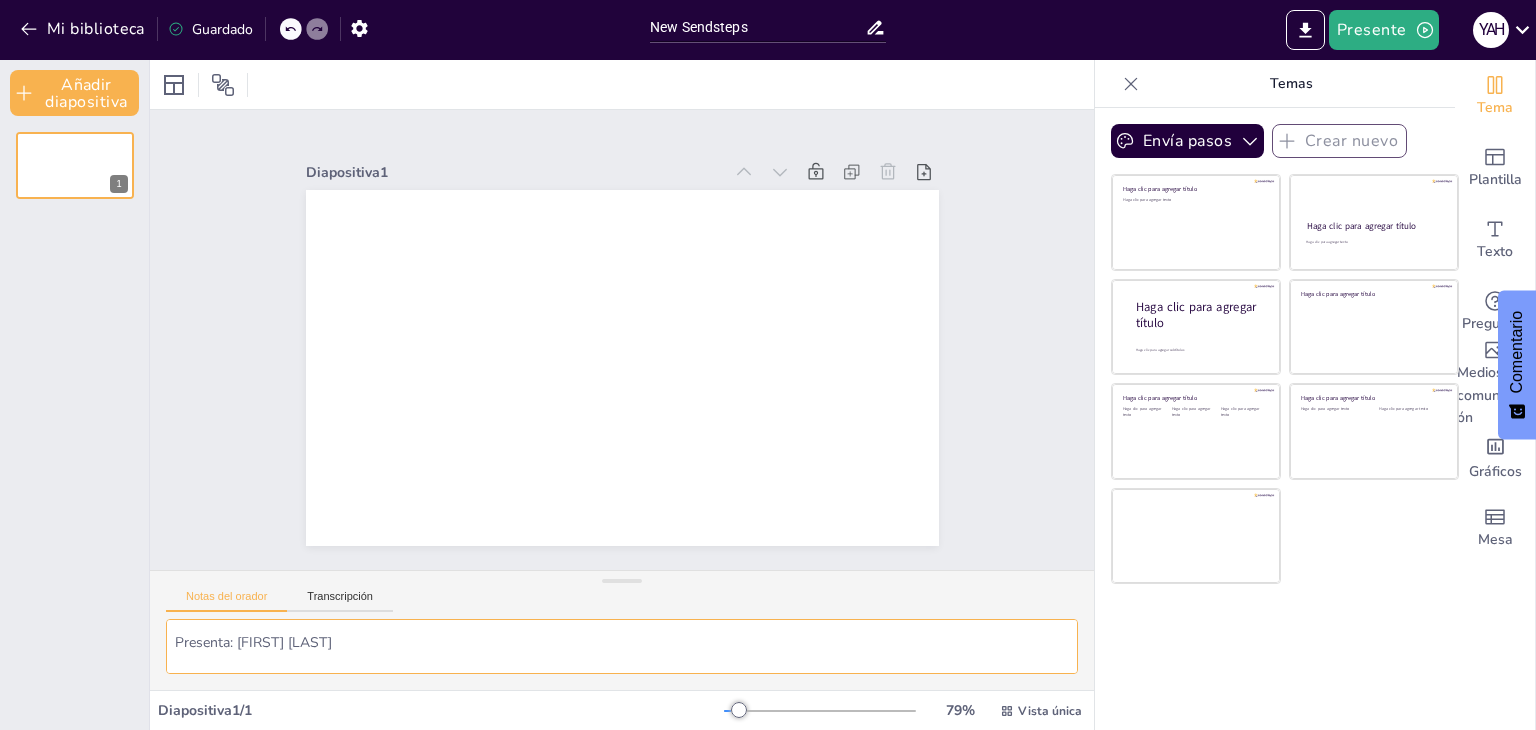 click on "Título: Plan de Desarrollo Estratégico del Talento
Subtítulo: Una Propuesta para el Crecimiento Sostenible de Nuestro Equipo en Inetum Holding México
Presenta: [FIRST] [LAST]
Imagen sugerida: Logo de Inetum y una imagen profesional que represente crecimiento o innovación." at bounding box center (622, 646) 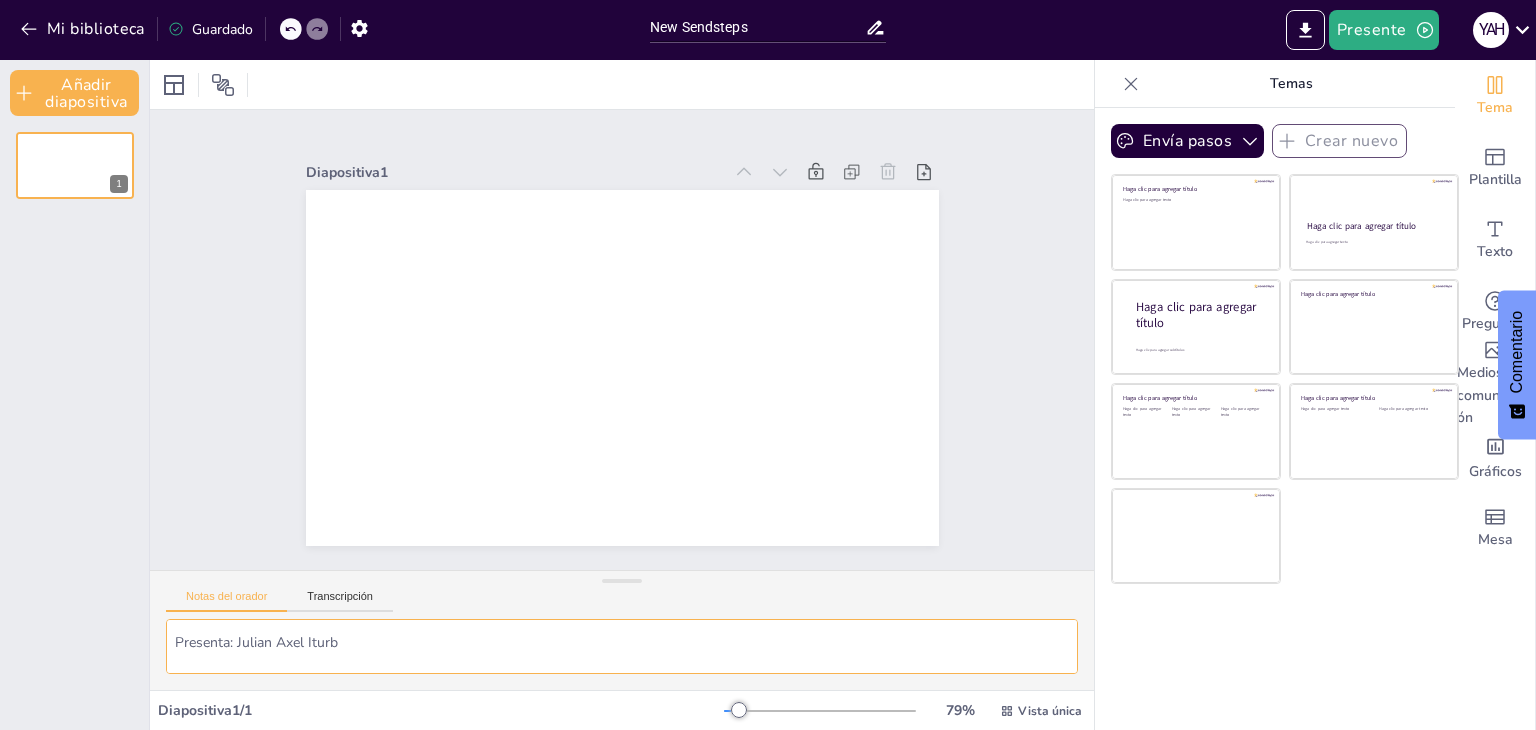 type on "Título: Plan de Desarrollo Estratégico del Talento
Subtítulo: Una Propuesta para el Crecimiento Sostenible de Nuestro Equipo en Inetum Holding México
Presenta: Julian Axel Iturbe
Imagen sugerida: Logo de Inetum y una imagen profesional que represente crecimiento o innovación." 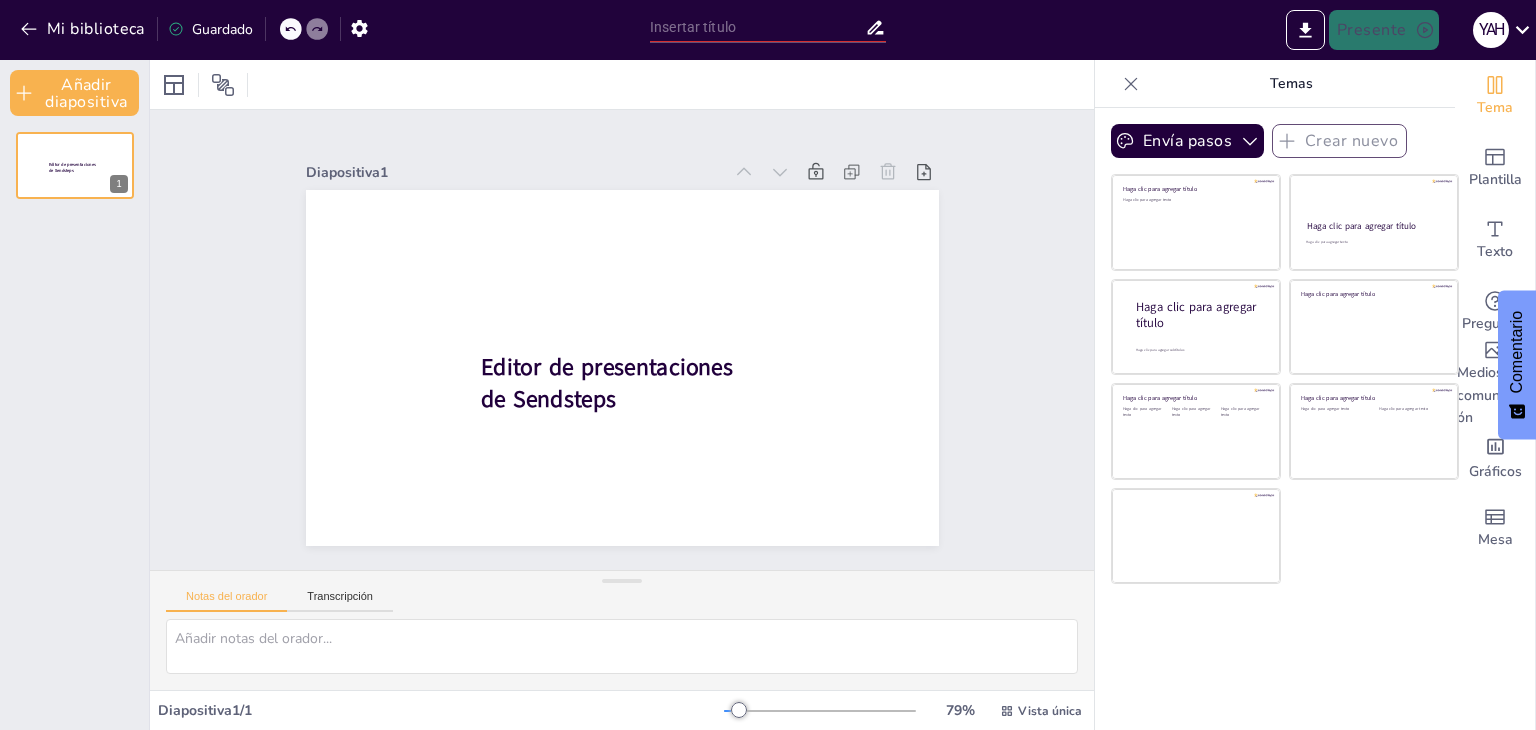type on "New Sendsteps" 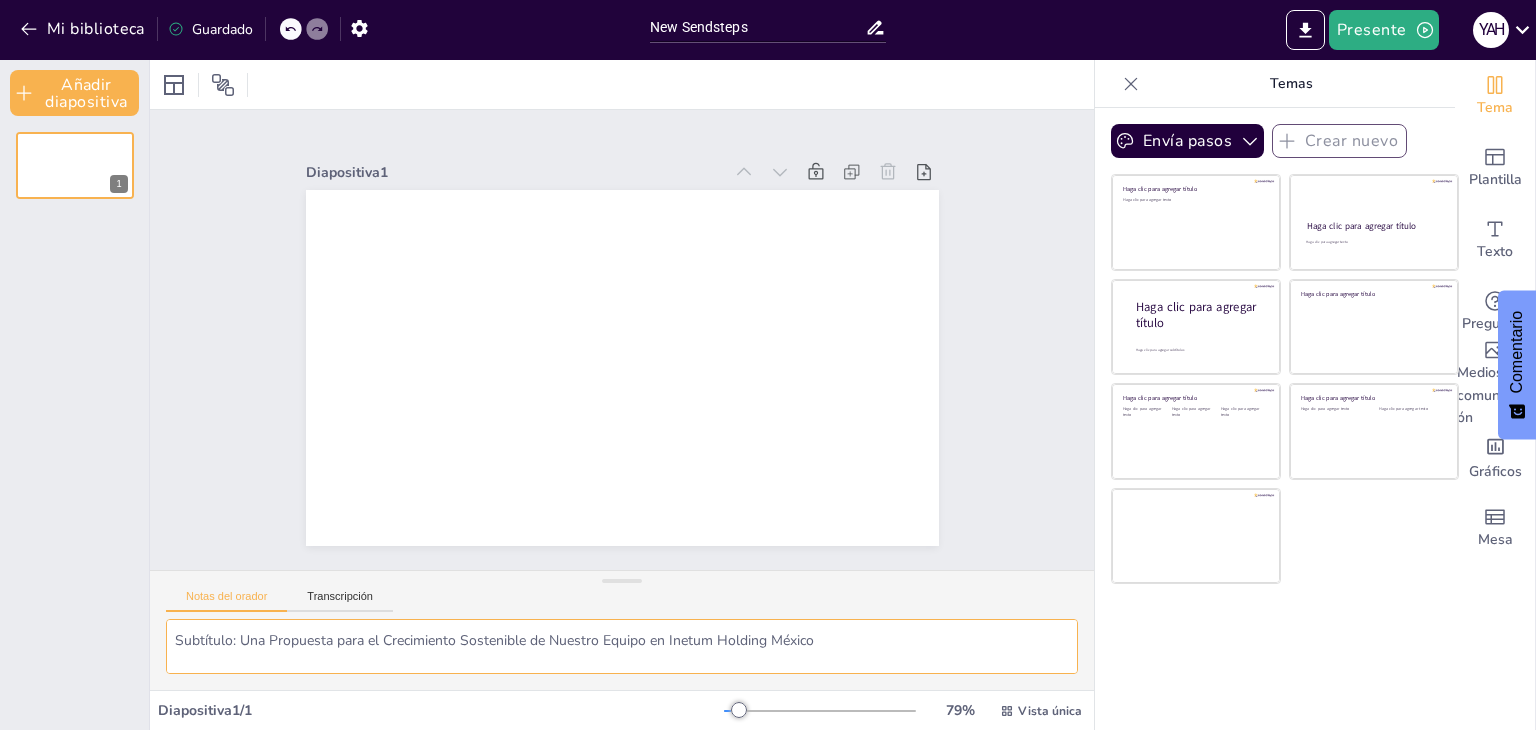 click on "Título: Plan de Desarrollo Estratégico del Talento
Subtítulo: Una Propuesta para el Crecimiento Sostenible de Nuestro Equipo en Inetum Holding México
Presenta: Julian Axel Iturbe
Imagen sugerida: Logo de Inetum y una imagen profesional que represente crecimiento o innovación." at bounding box center (622, 646) 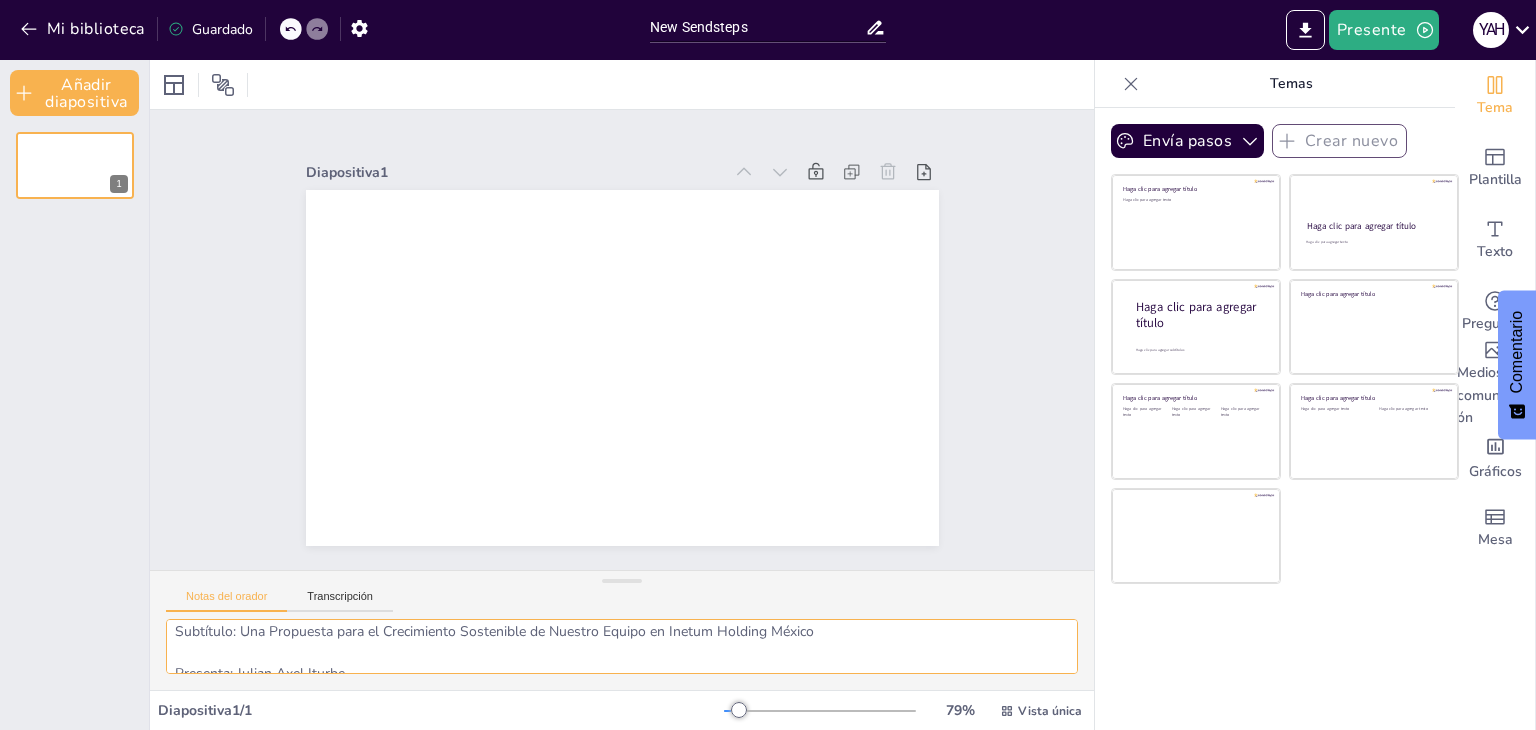 click on "Título: Plan de Desarrollo Estratégico del Talento
Subtítulo: Una Propuesta para el Crecimiento Sostenible de Nuestro Equipo en Inetum Holding México
Presenta: Julian Axel Iturbe
Imagen sugerida: Logo de Inetum y una imagen profesional que represente crecimiento o innovación." at bounding box center (622, 646) 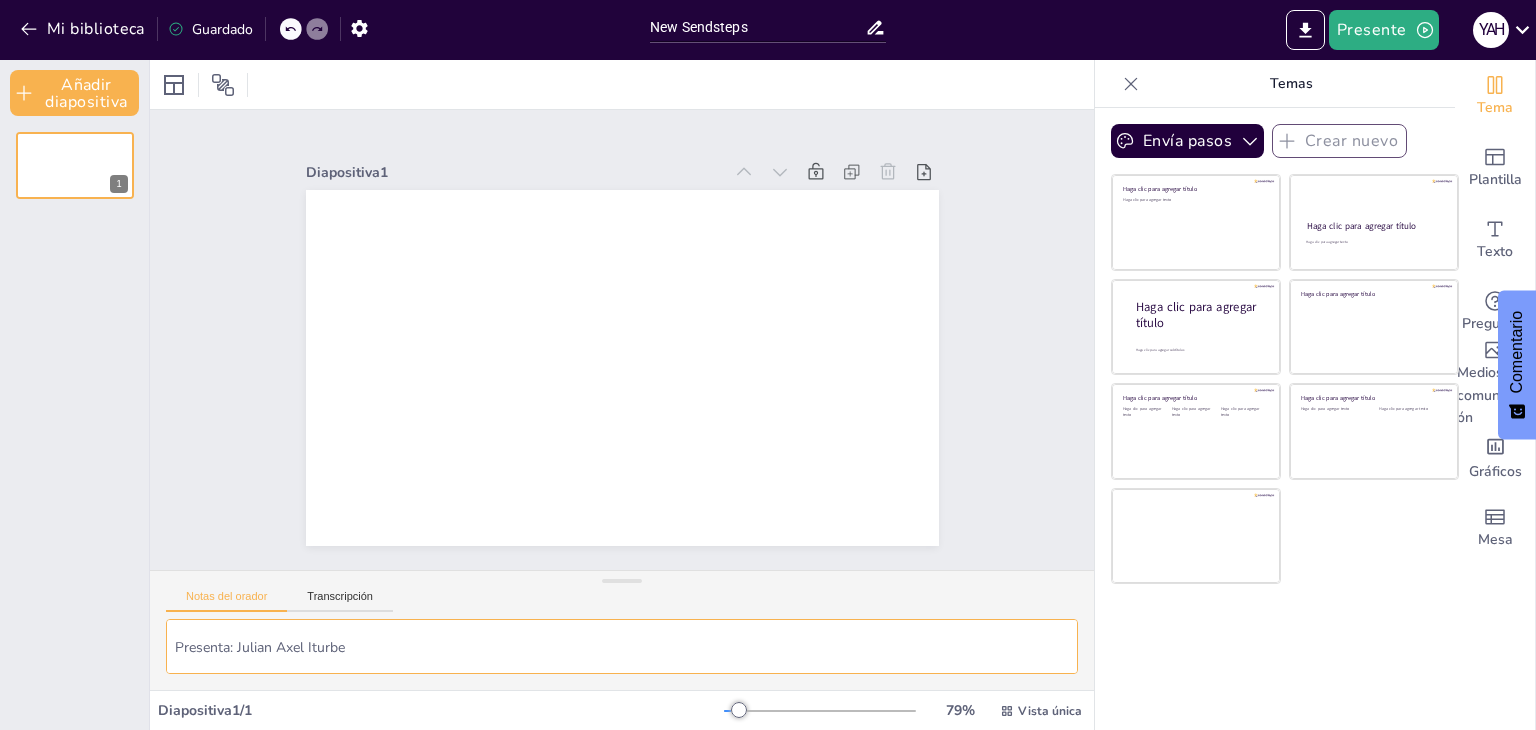 scroll, scrollTop: 80, scrollLeft: 0, axis: vertical 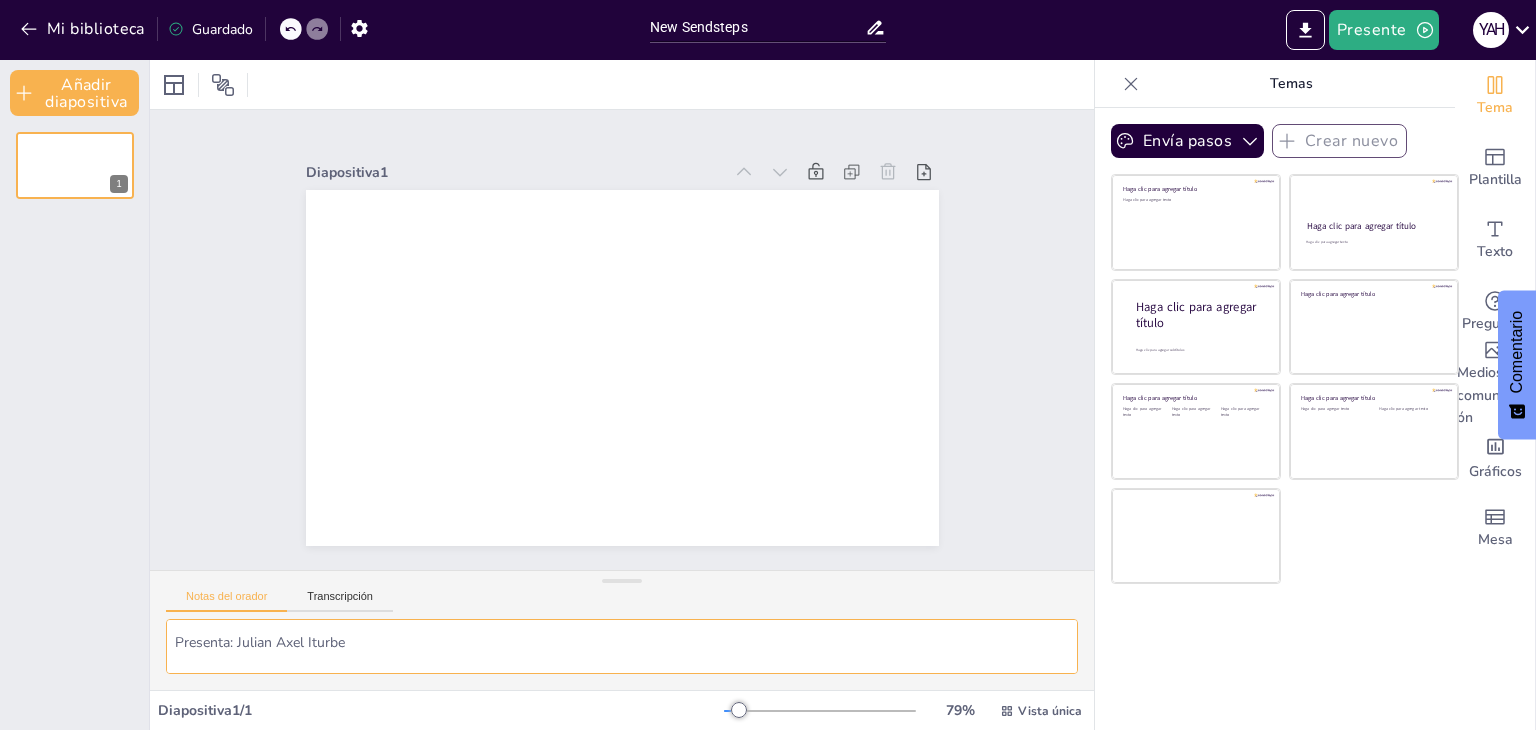 click on "Título: Plan de Desarrollo Estratégico del Talento
Subtítulo: Una Propuesta para el Crecimiento Sostenible de Nuestro Equipo en Inetum Holding México
Presenta: Julian Axel Iturbe
Imagen sugerida: Logo de Inetum y una imagen profesional que represente crecimiento o innovación." at bounding box center [622, 646] 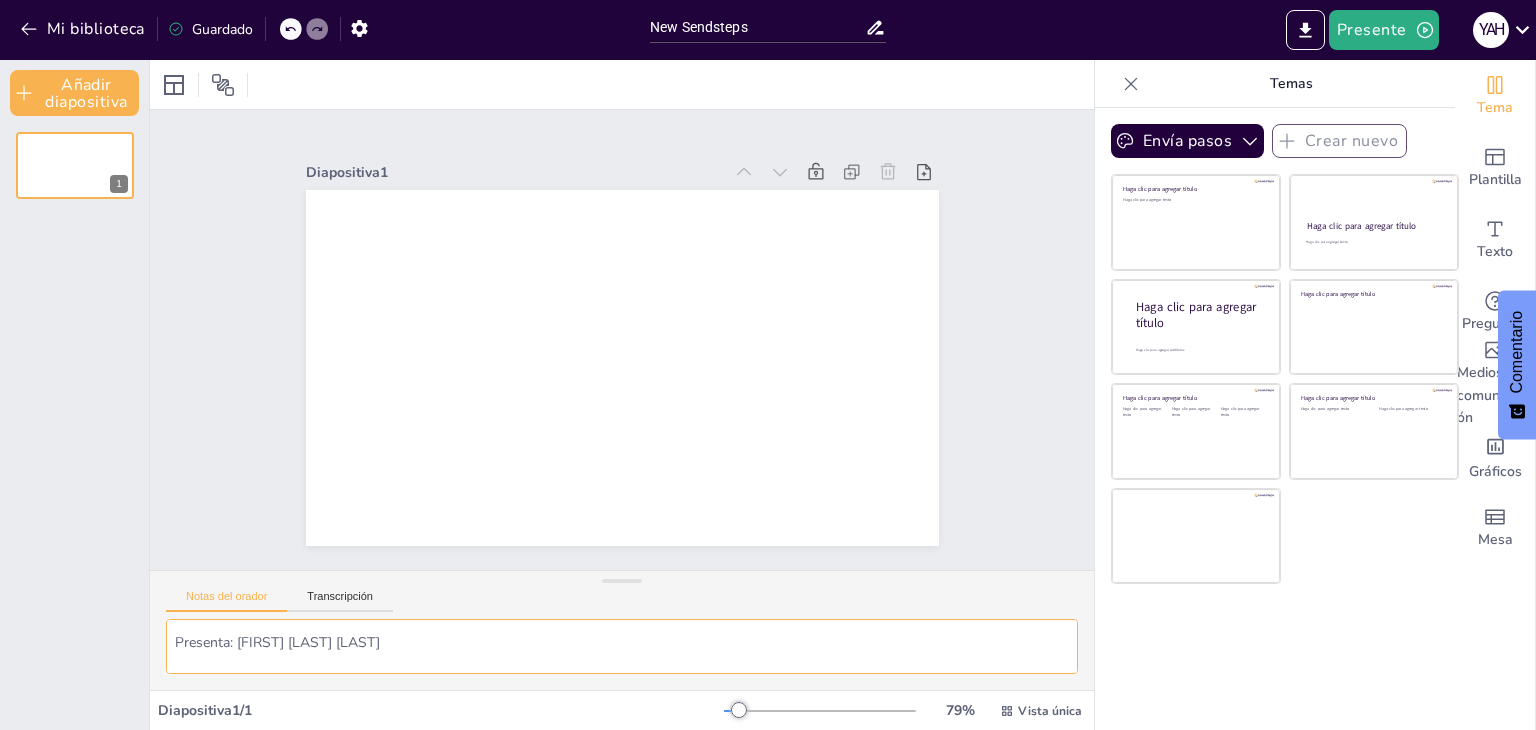 type on "Título: Plan de Desarrollo Estratégico del Talento
Subtítulo: Una Propuesta para el Crecimiento Sostenible de Nuestro Equipo en Inetum Holding México
Presenta: Julian Axel Iturbe Agu
Imagen sugerida: Logo de Inetum y una imagen profesional que represente crecimiento o innovación." 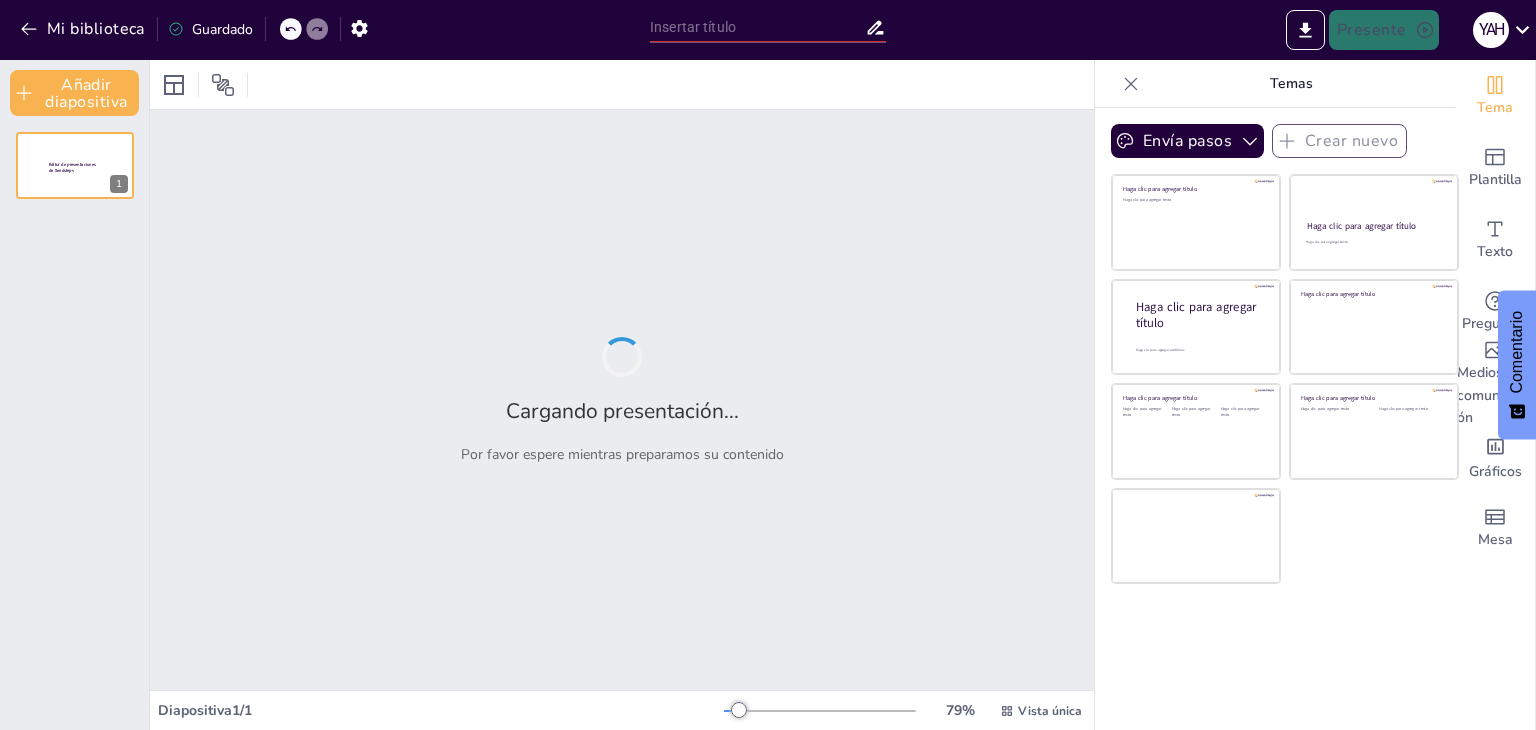 type on "New Sendsteps" 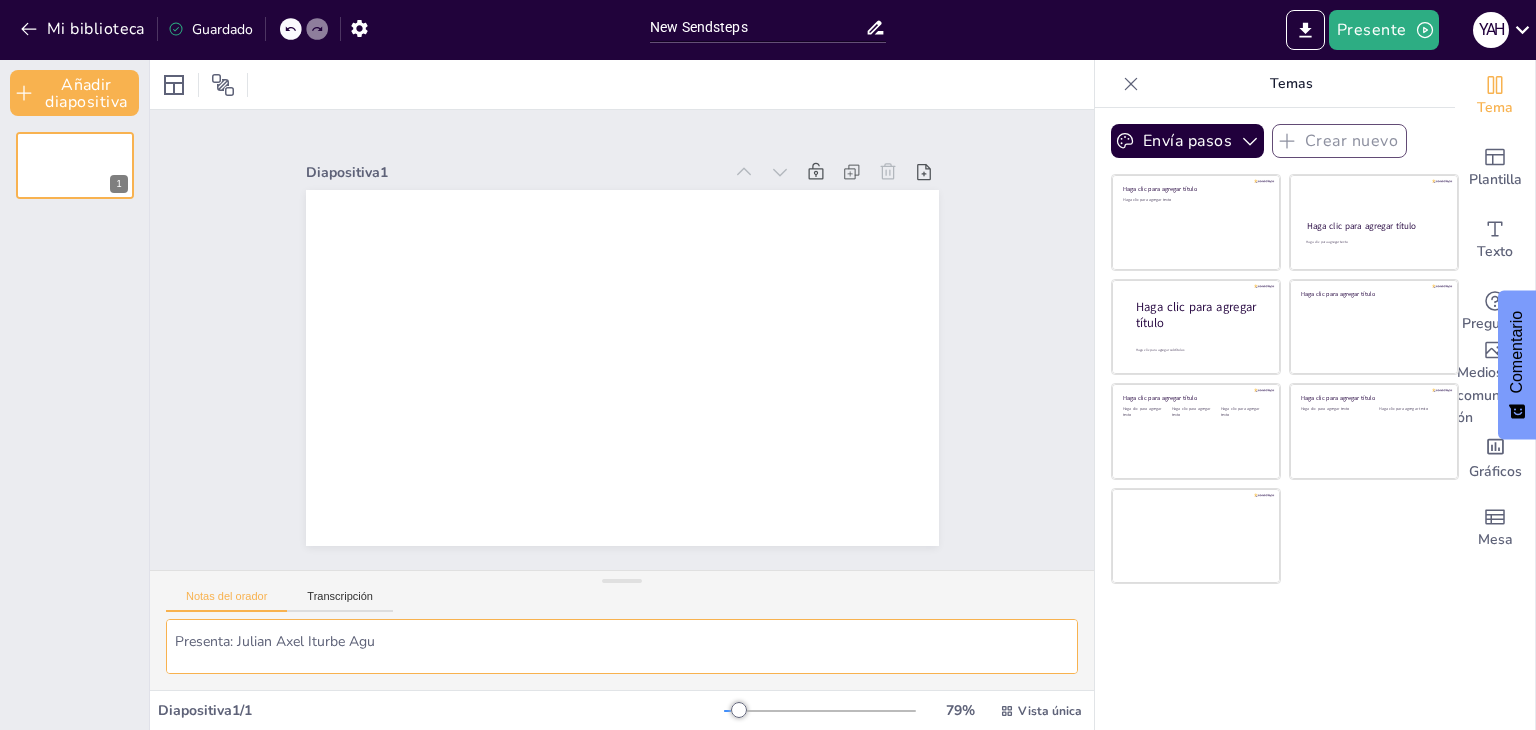 scroll, scrollTop: 69, scrollLeft: 0, axis: vertical 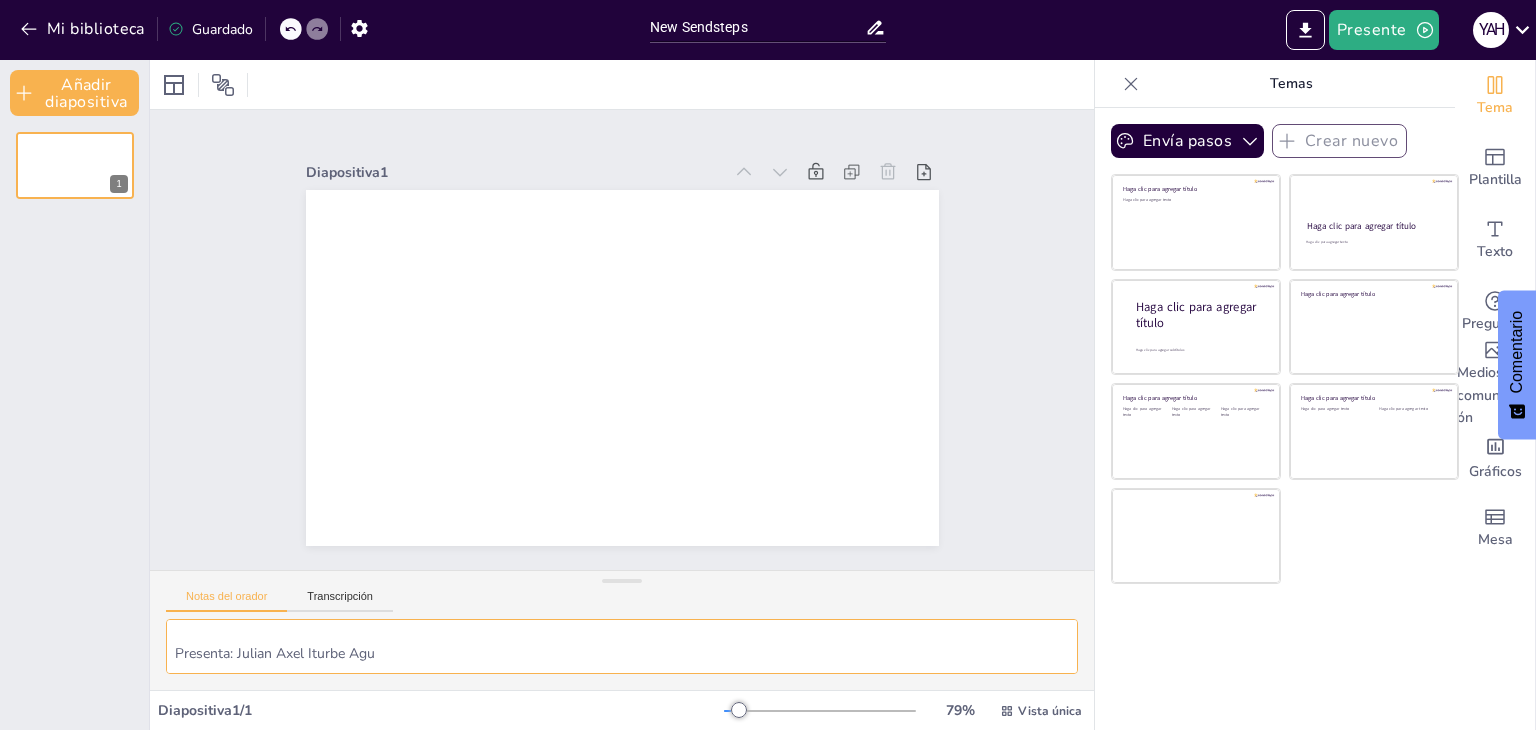 click on "Título: Plan de Desarrollo Estratégico del Talento
Subtítulo: Una Propuesta para el Crecimiento Sostenible de Nuestro Equipo en Inetum Holding México
Presenta: Julian Axel Iturbe Agu
Imagen sugerida: Logo de Inetum y una imagen profesional que represente crecimiento o innovación." at bounding box center (622, 646) 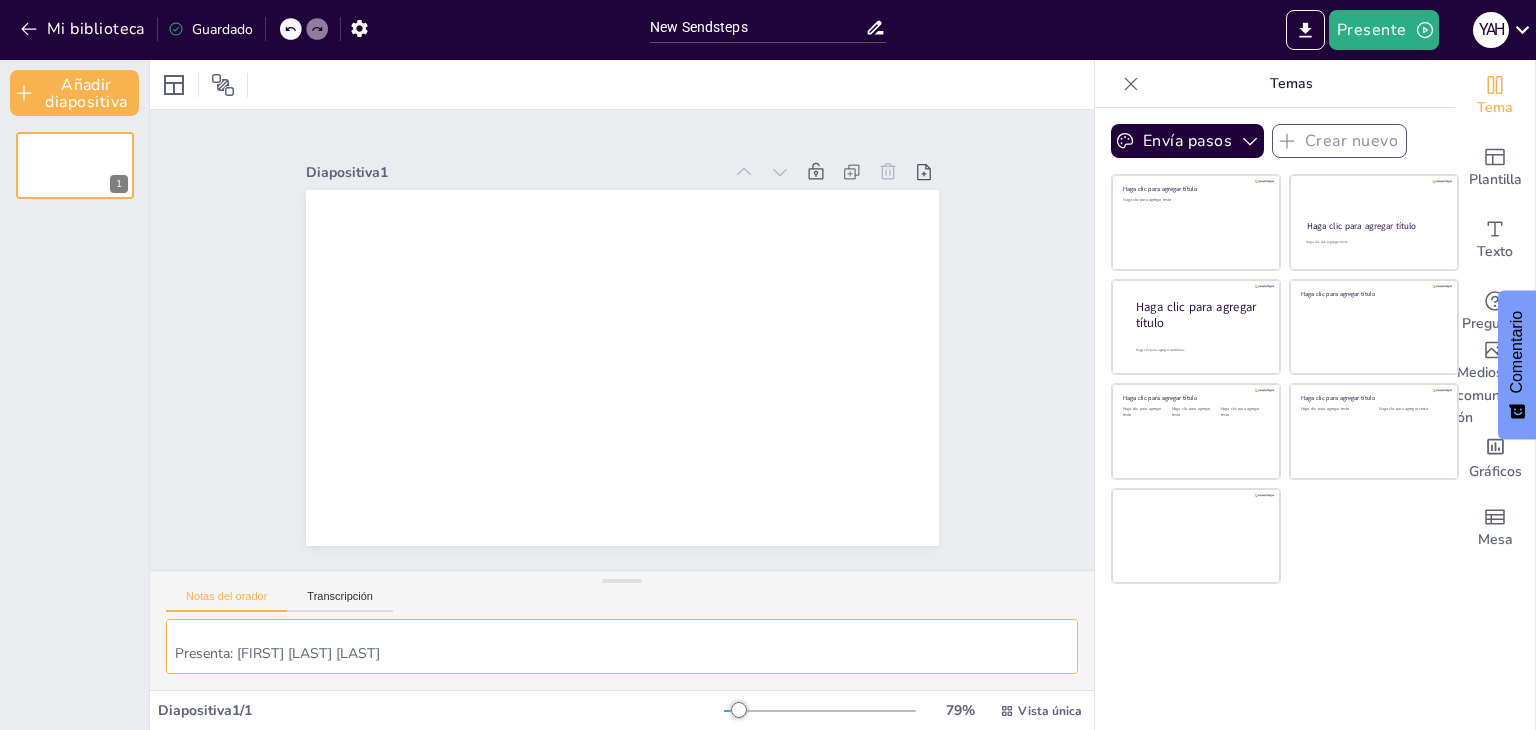 type on "Título: Plan de Desarrollo Estratégico del Talento
Subtítulo: Una Propuesta para el Crecimiento Sostenible de Nuestro Equipo en Inetum Holding México
Presenta: Julian Axel Iturbe Aguilar
Imagen sugerida: Logo de Inetum y una imagen profesional que represente crecimiento o innovación." 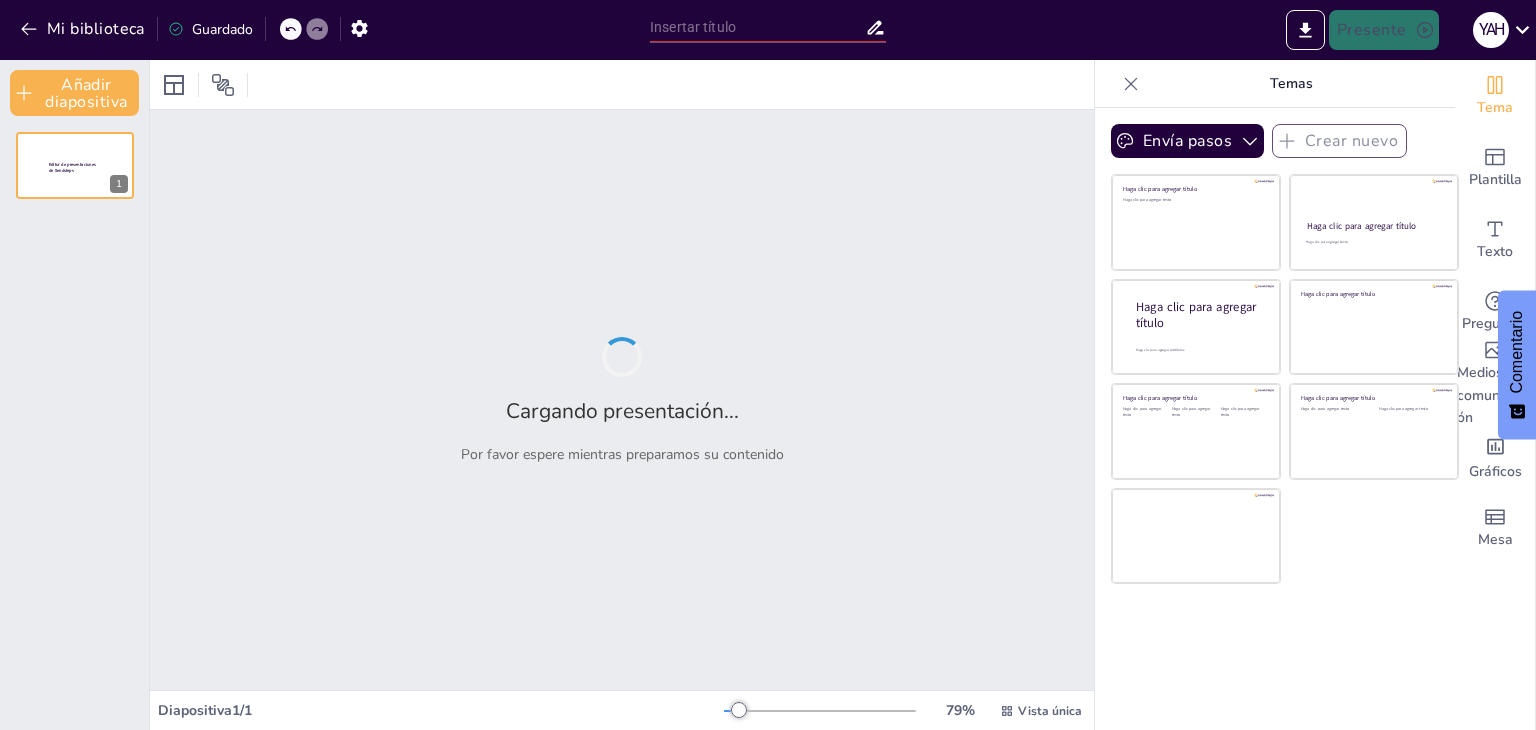 type on "New Sendsteps" 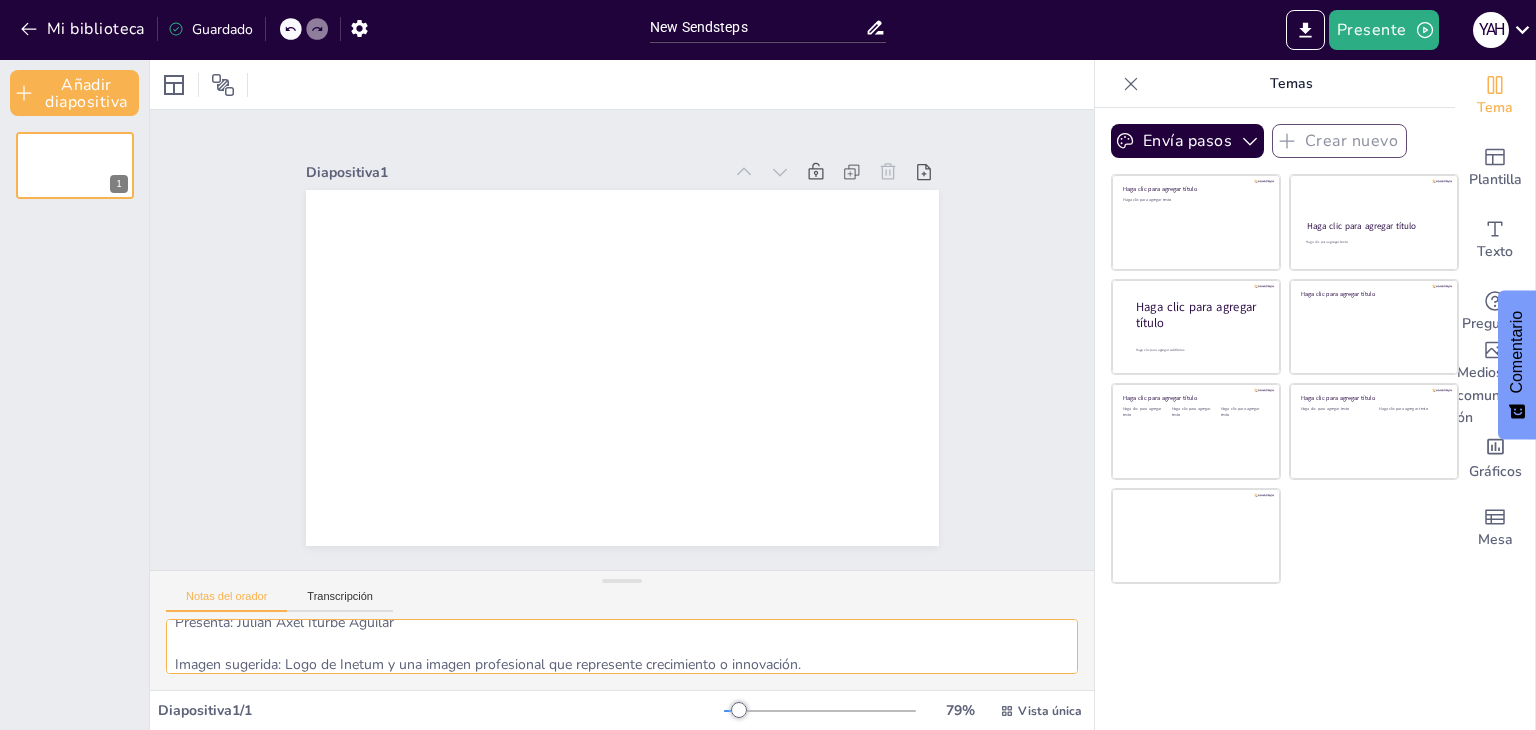 scroll, scrollTop: 109, scrollLeft: 0, axis: vertical 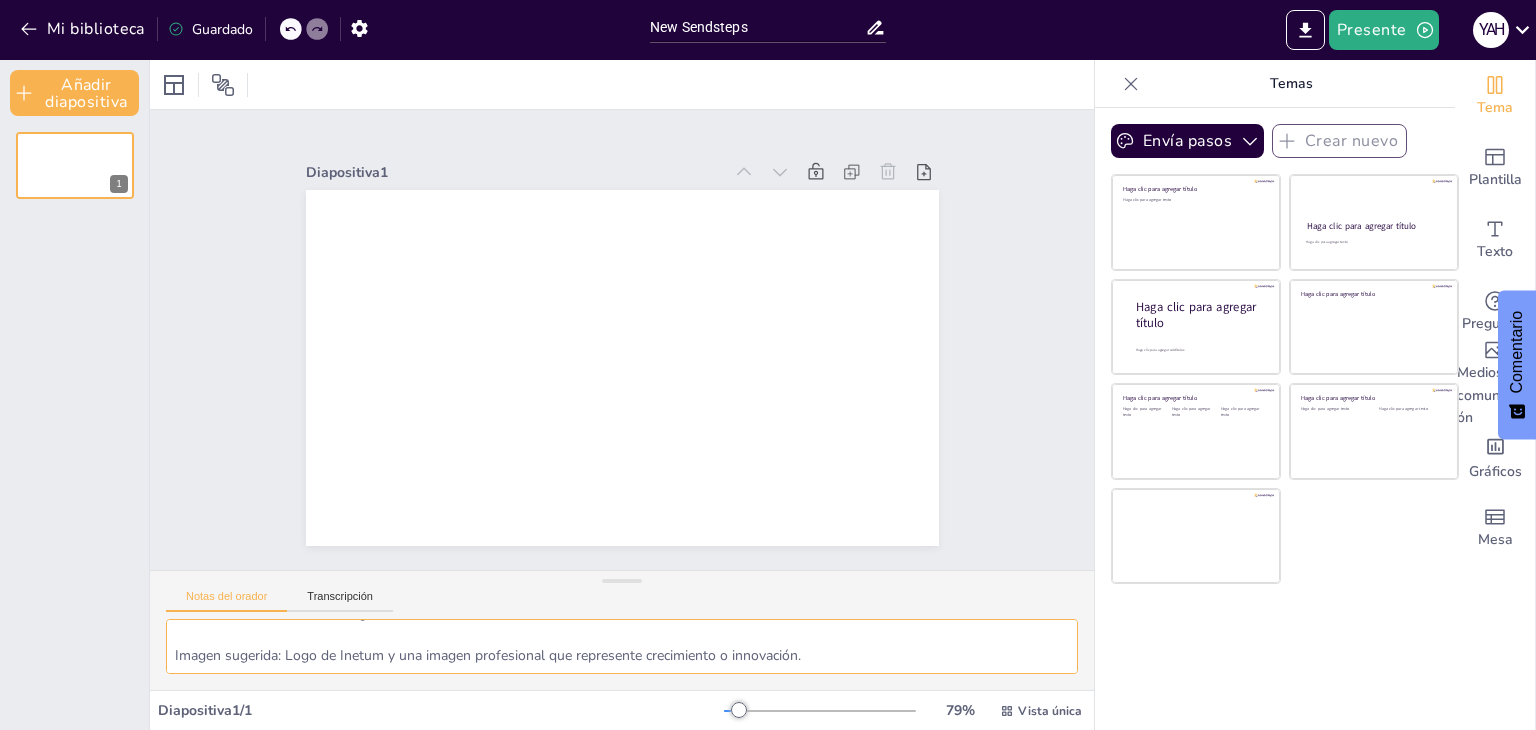 drag, startPoint x: 820, startPoint y: 658, endPoint x: 180, endPoint y: 653, distance: 640.01953 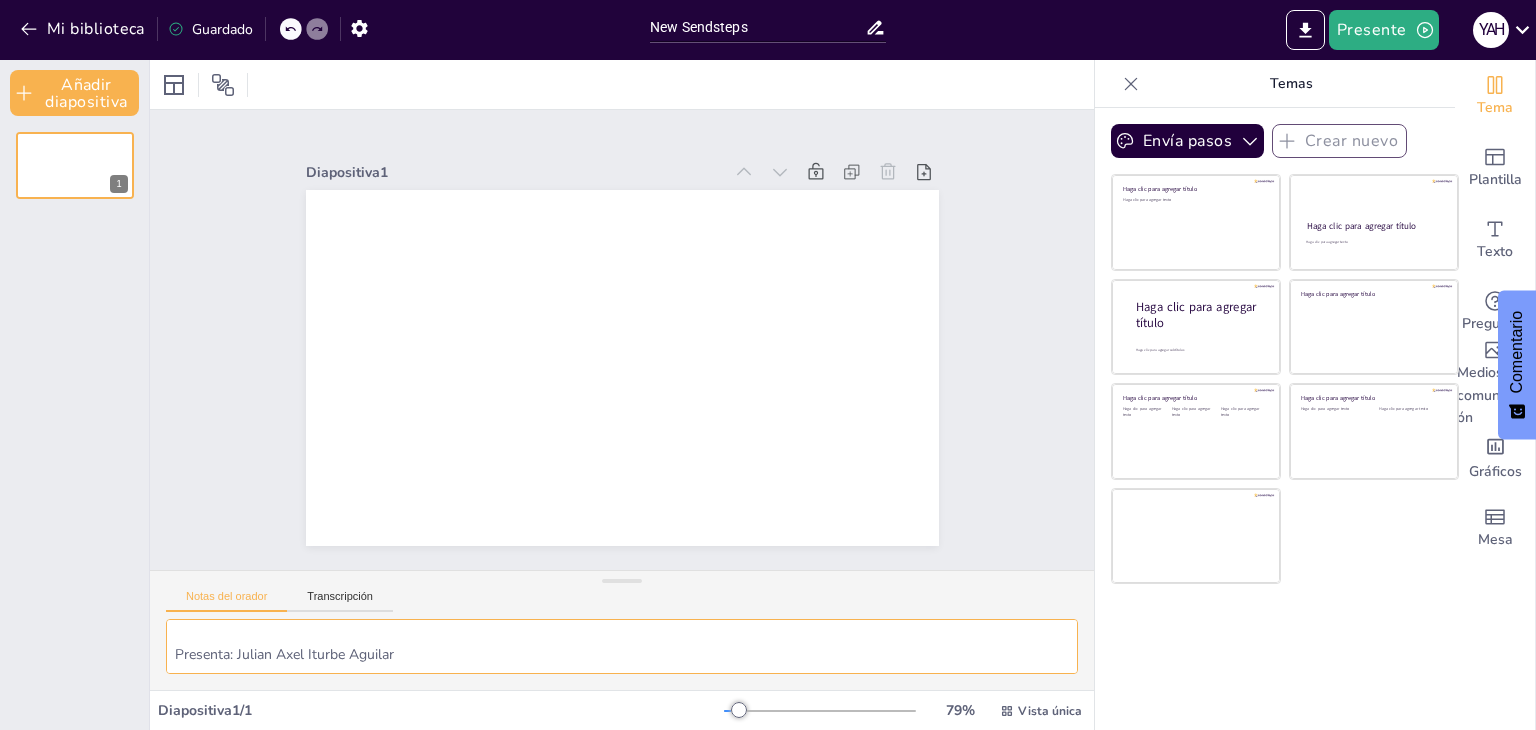 type on "Título: Plan de Desarrollo Estratégico del Talento
Subtítulo: Una Propuesta para el Crecimiento Sostenible de Nuestro Equipo en Inetum Holding México
Presenta: Julian Axel Iturbe Aguilar" 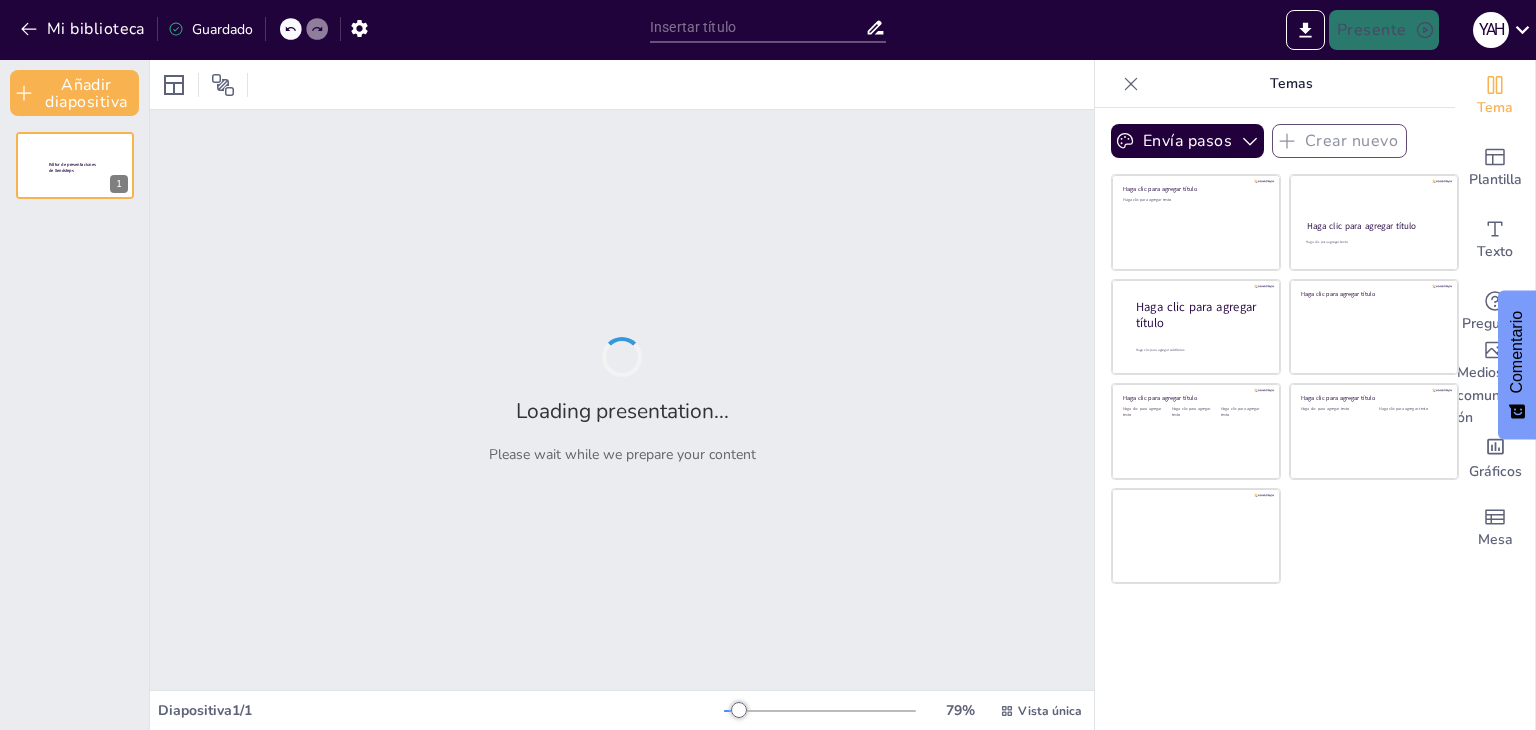 type on "New Sendsteps" 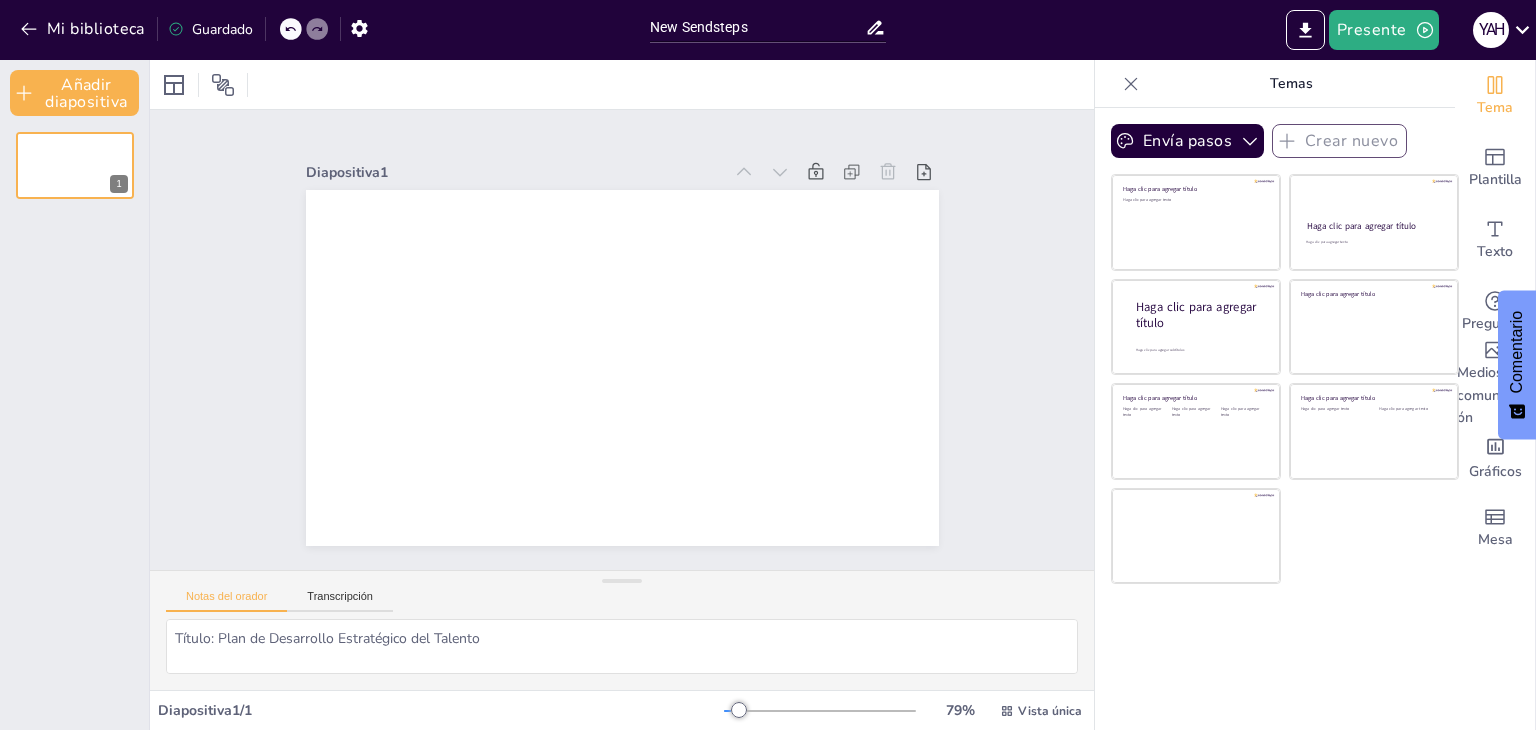 scroll, scrollTop: 88, scrollLeft: 0, axis: vertical 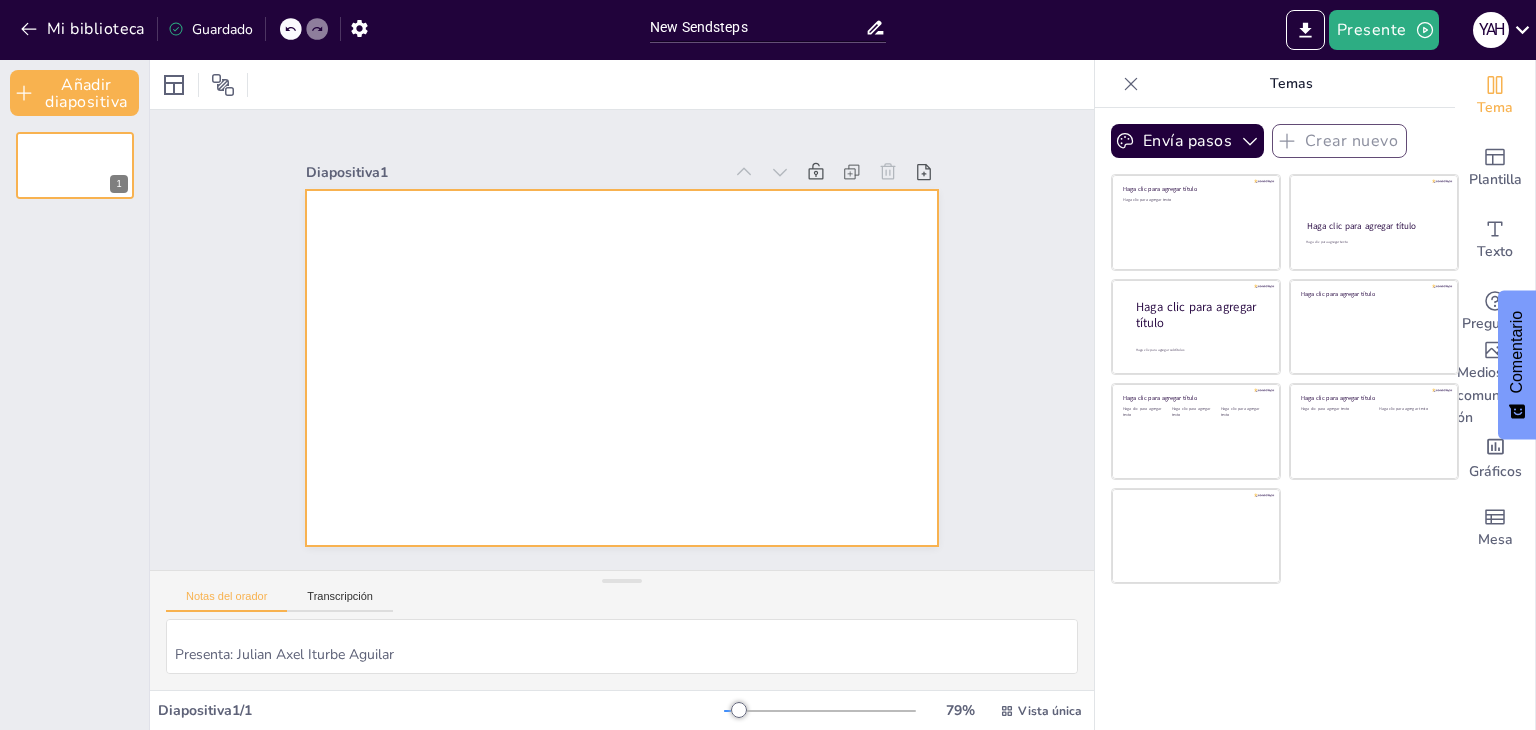 click at bounding box center (622, 368) 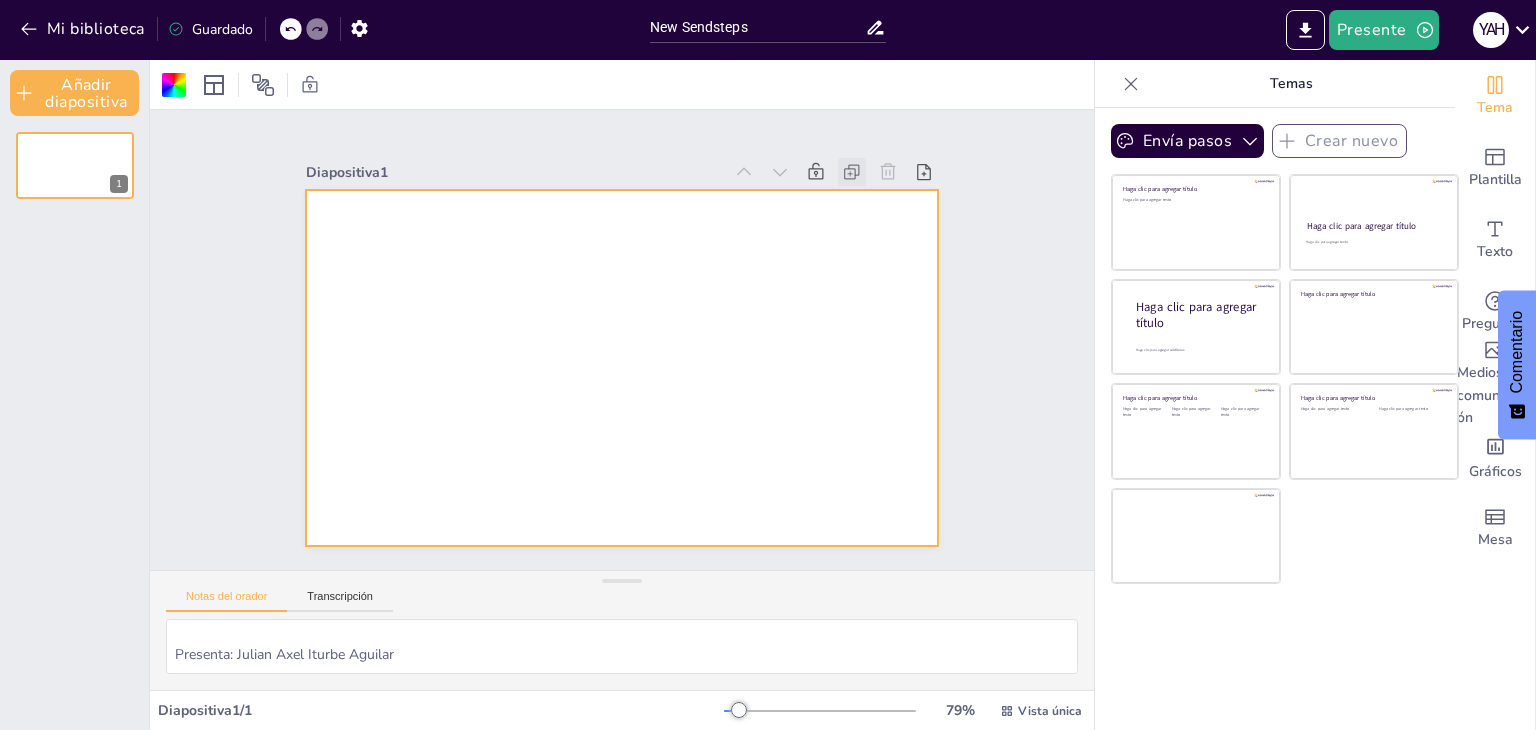 click 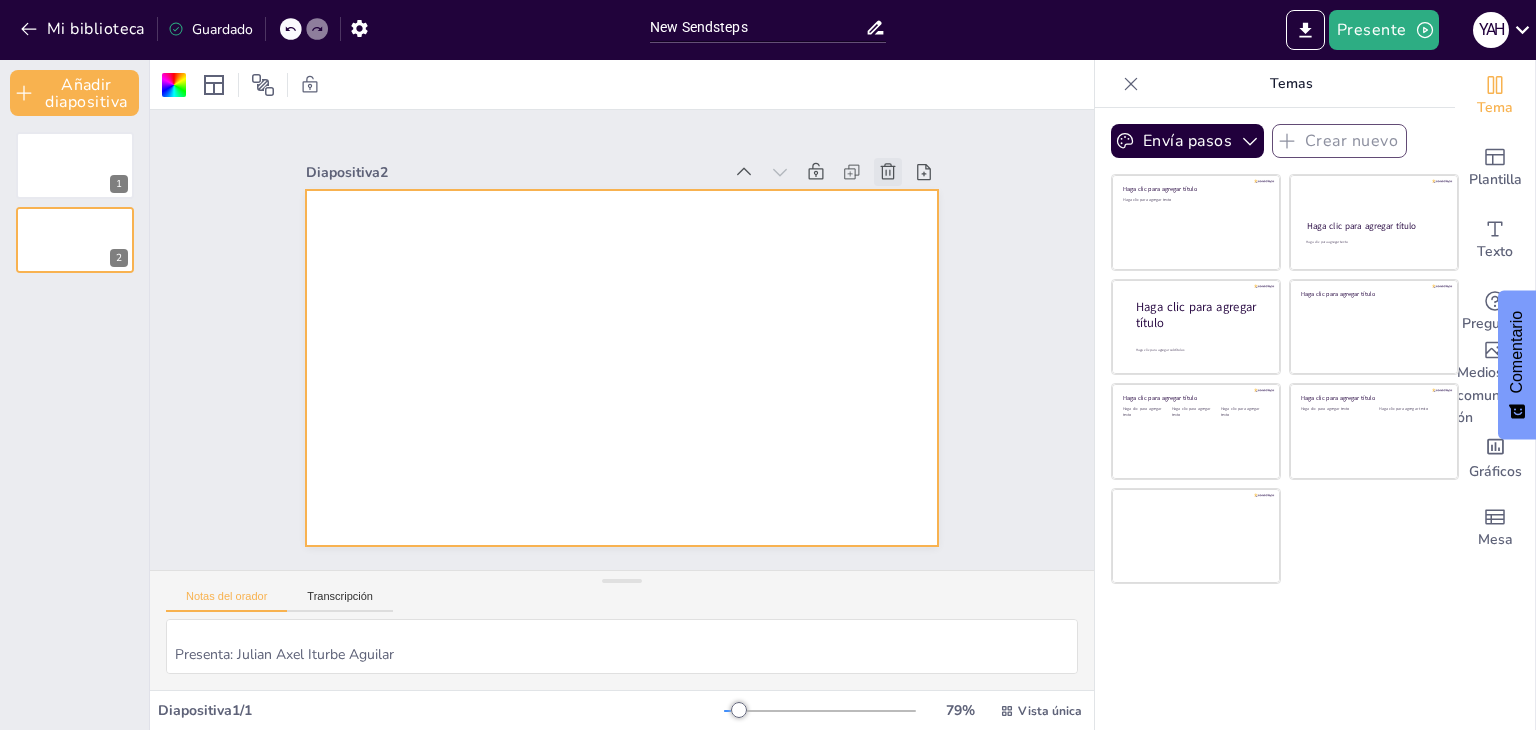click 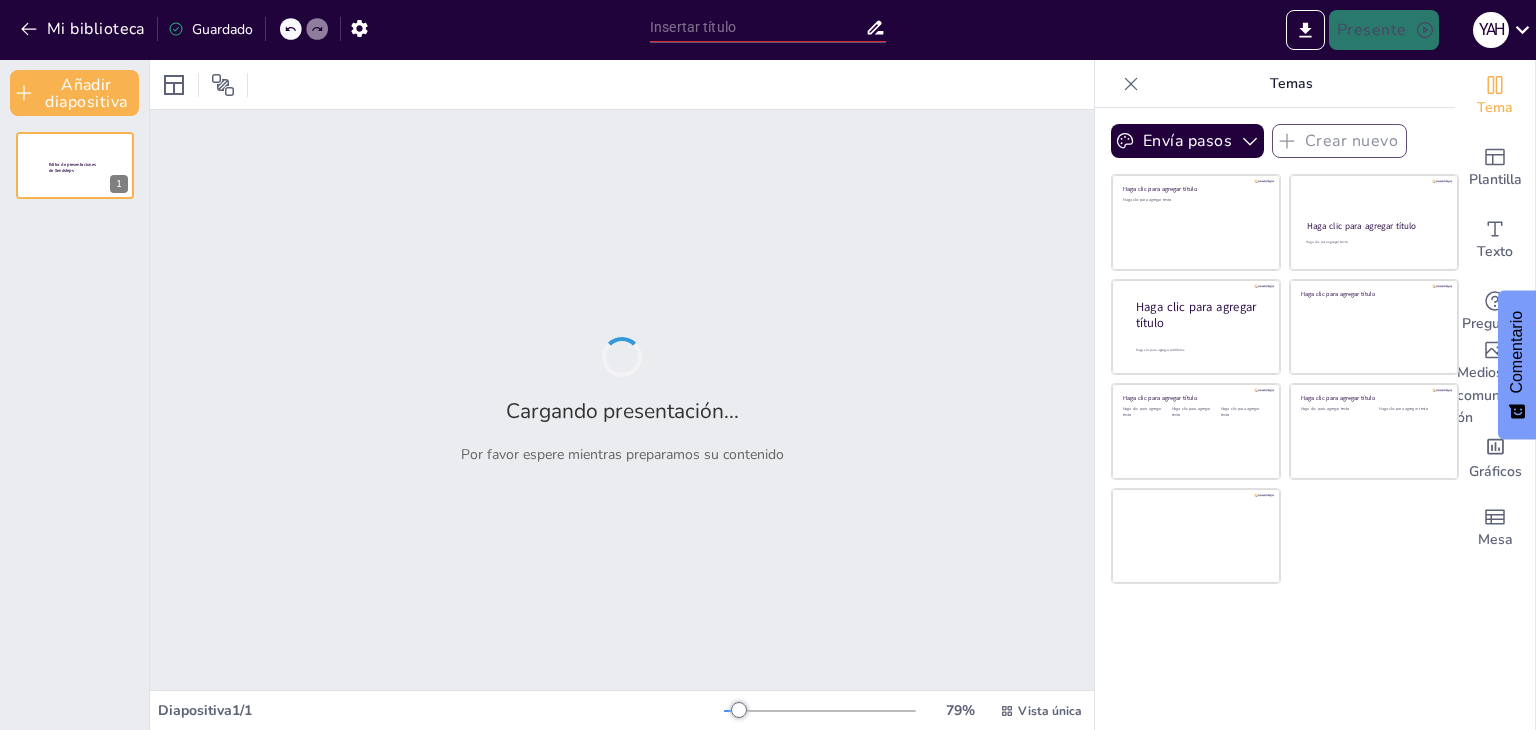 type on "New Sendsteps" 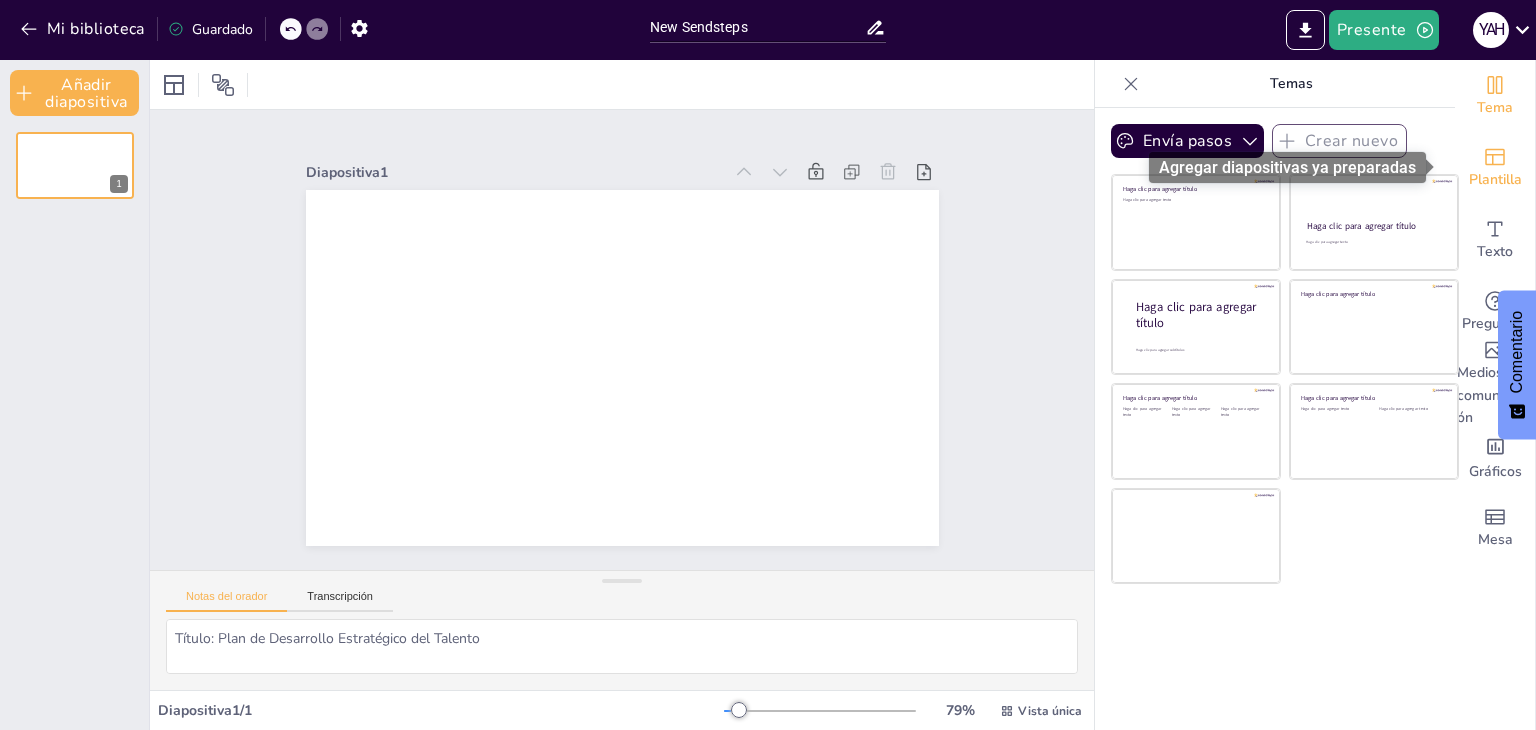 click 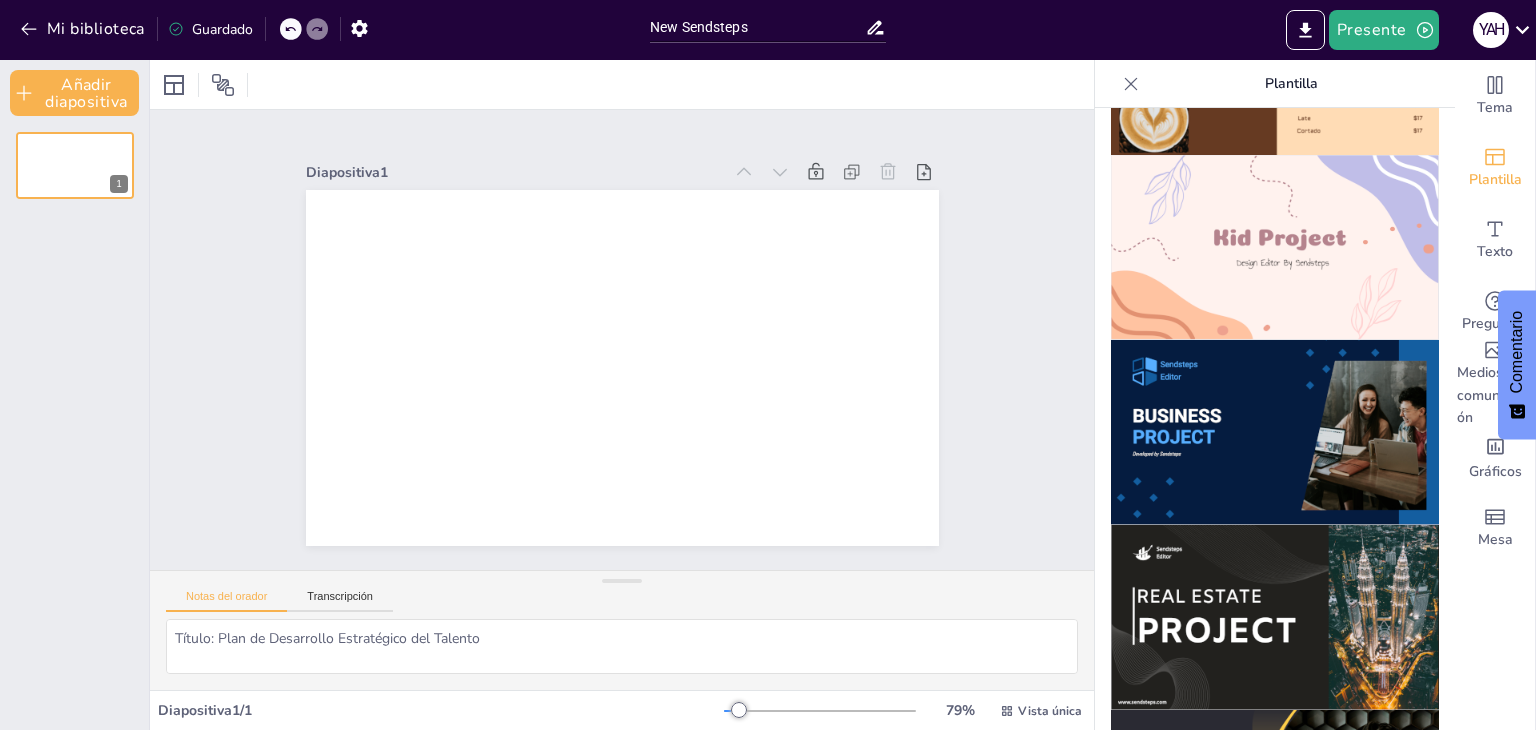 scroll, scrollTop: 1400, scrollLeft: 0, axis: vertical 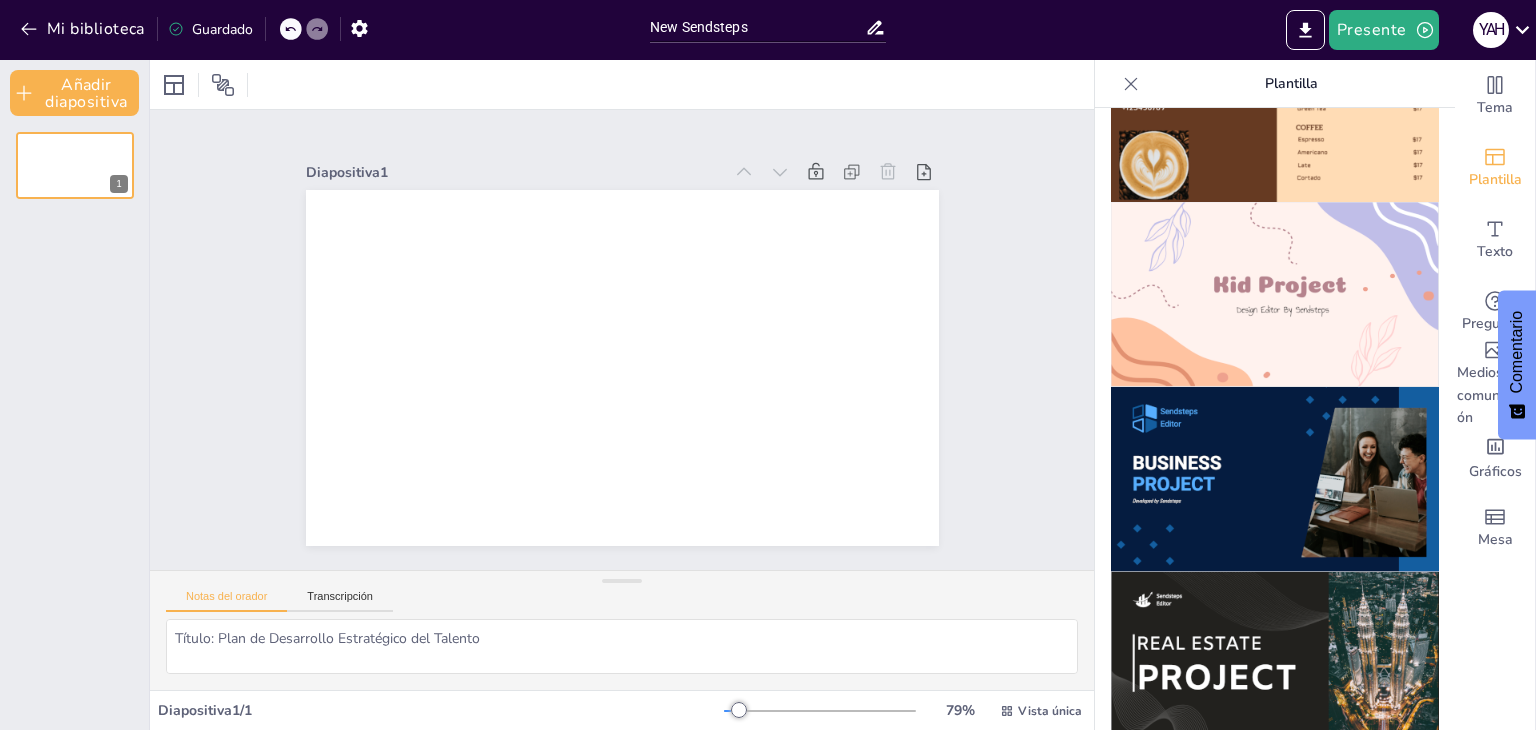 click at bounding box center (1275, 479) 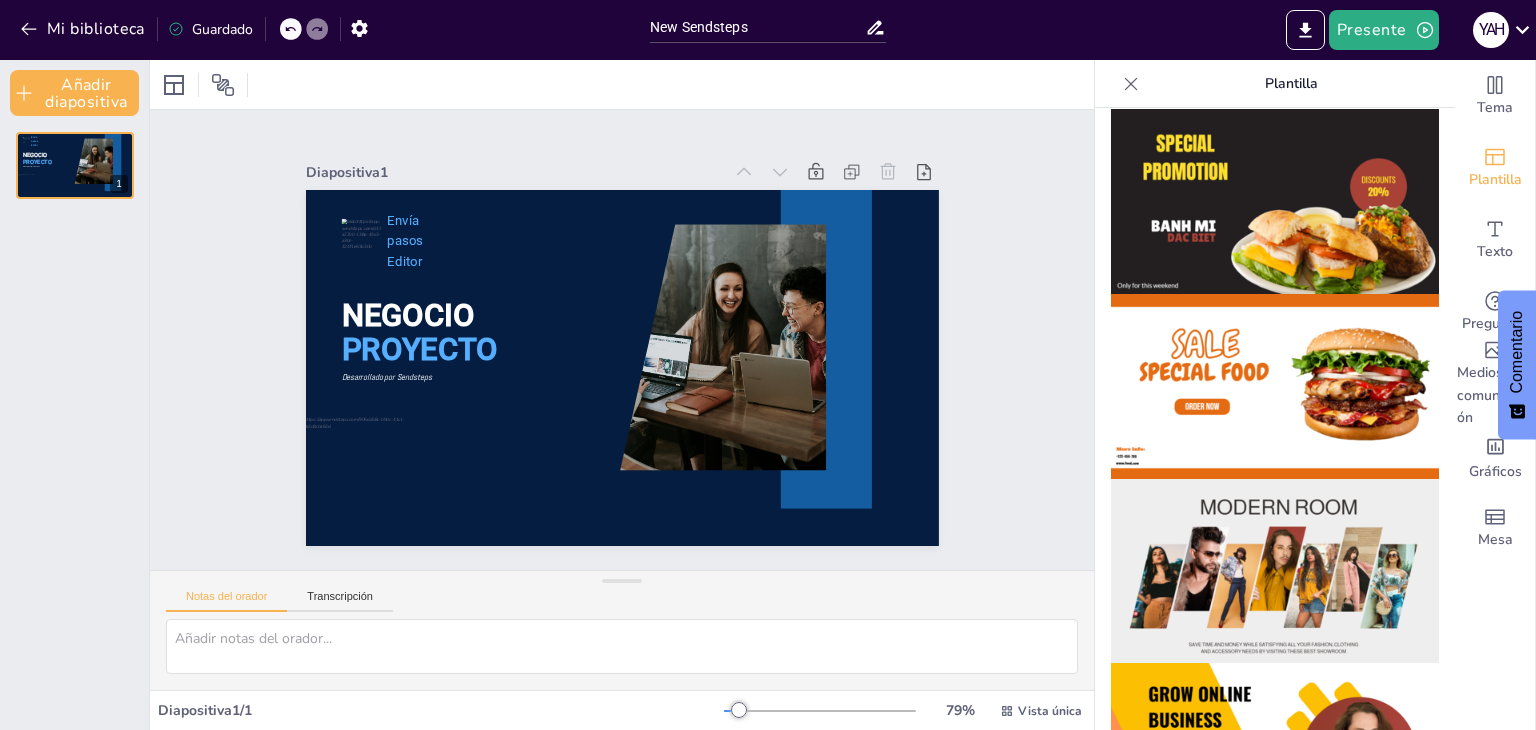 scroll, scrollTop: 0, scrollLeft: 0, axis: both 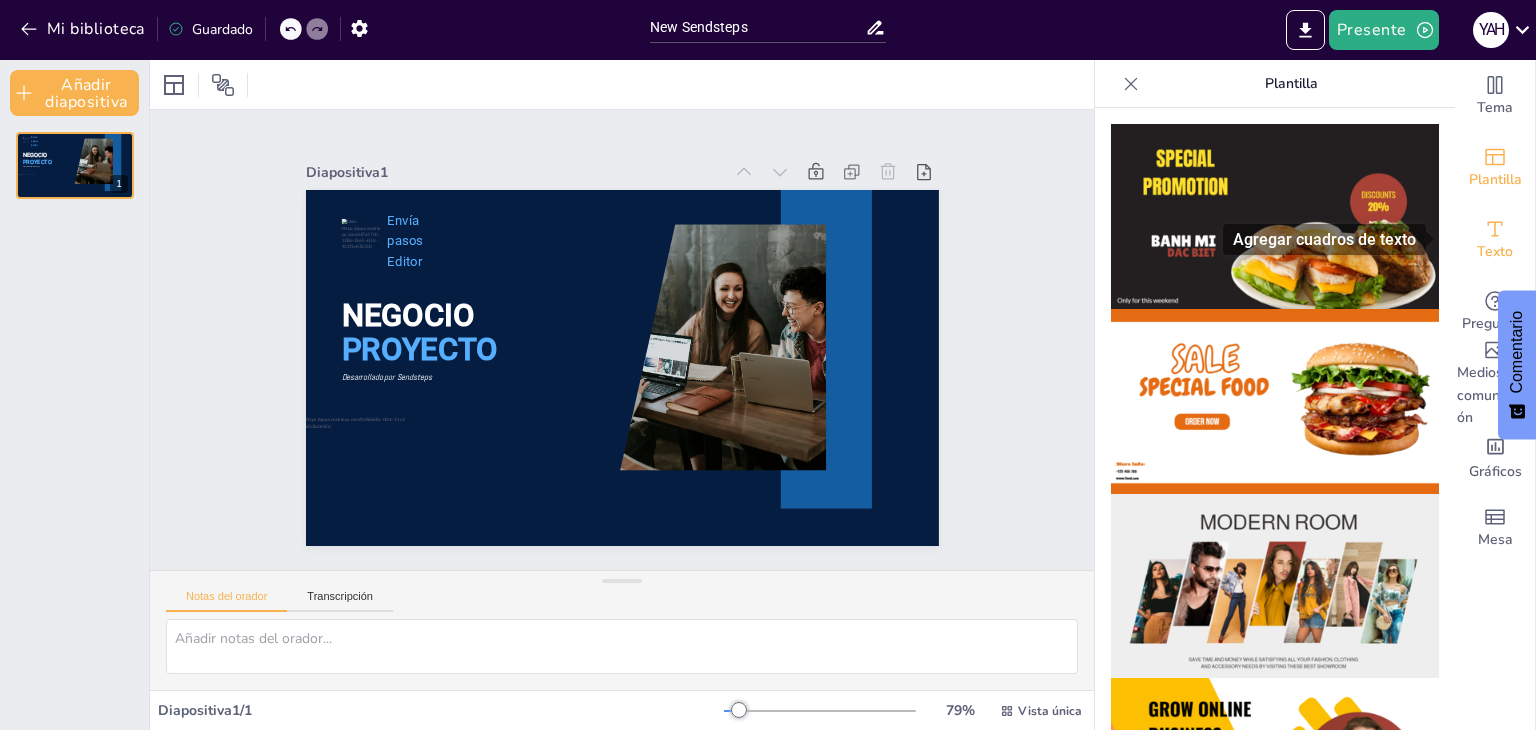 click 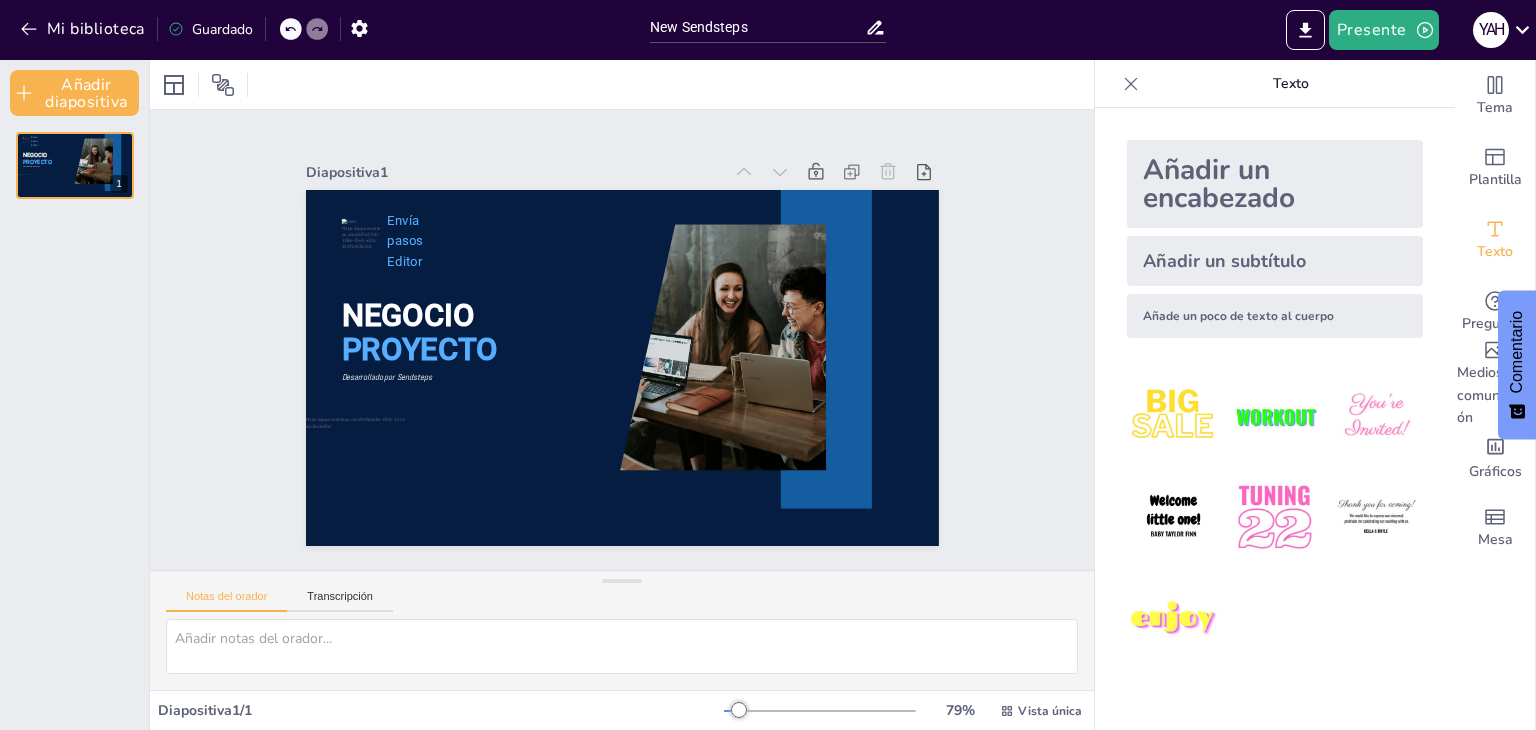 click on "Añadir un encabezado" at bounding box center (1219, 184) 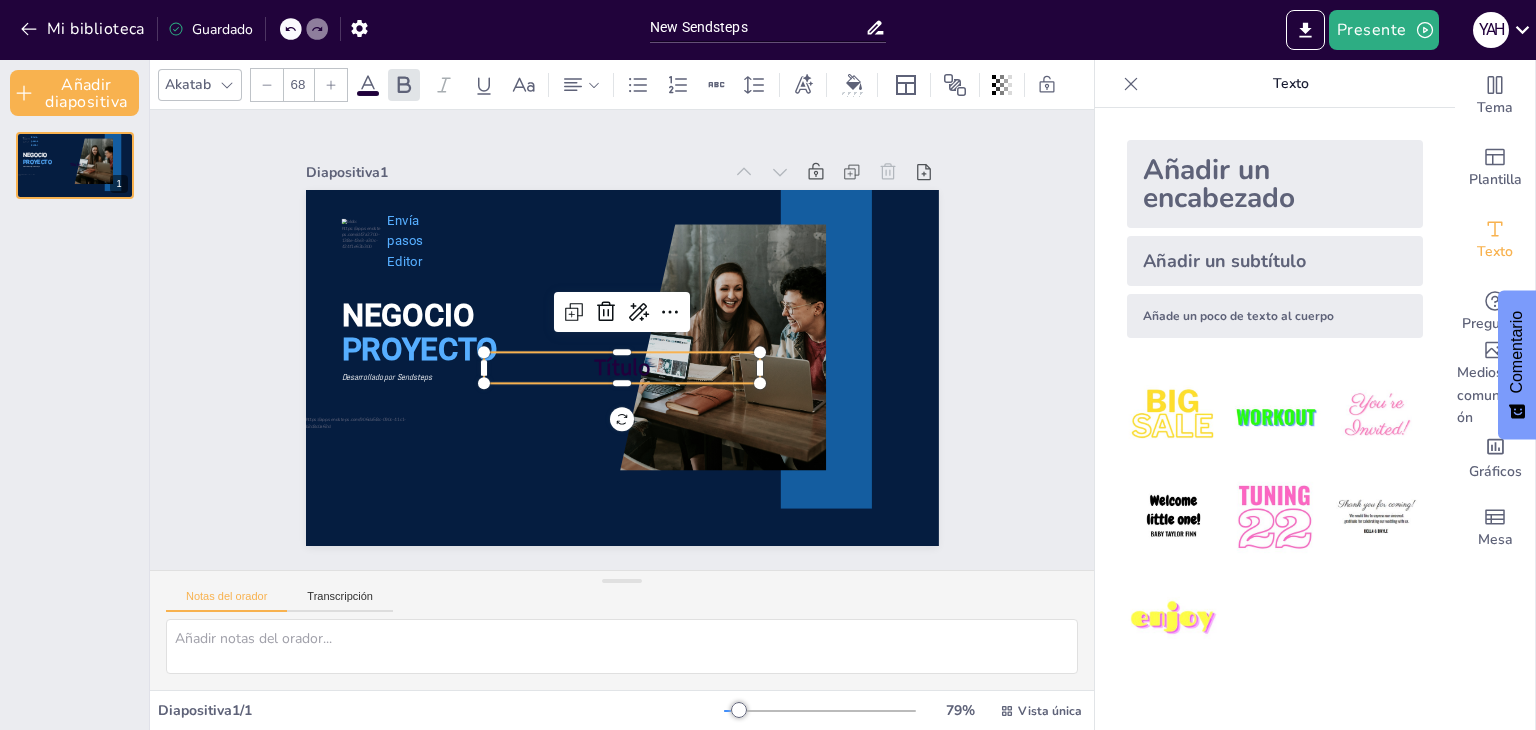 click on "Añadir un encabezado" at bounding box center [1275, 184] 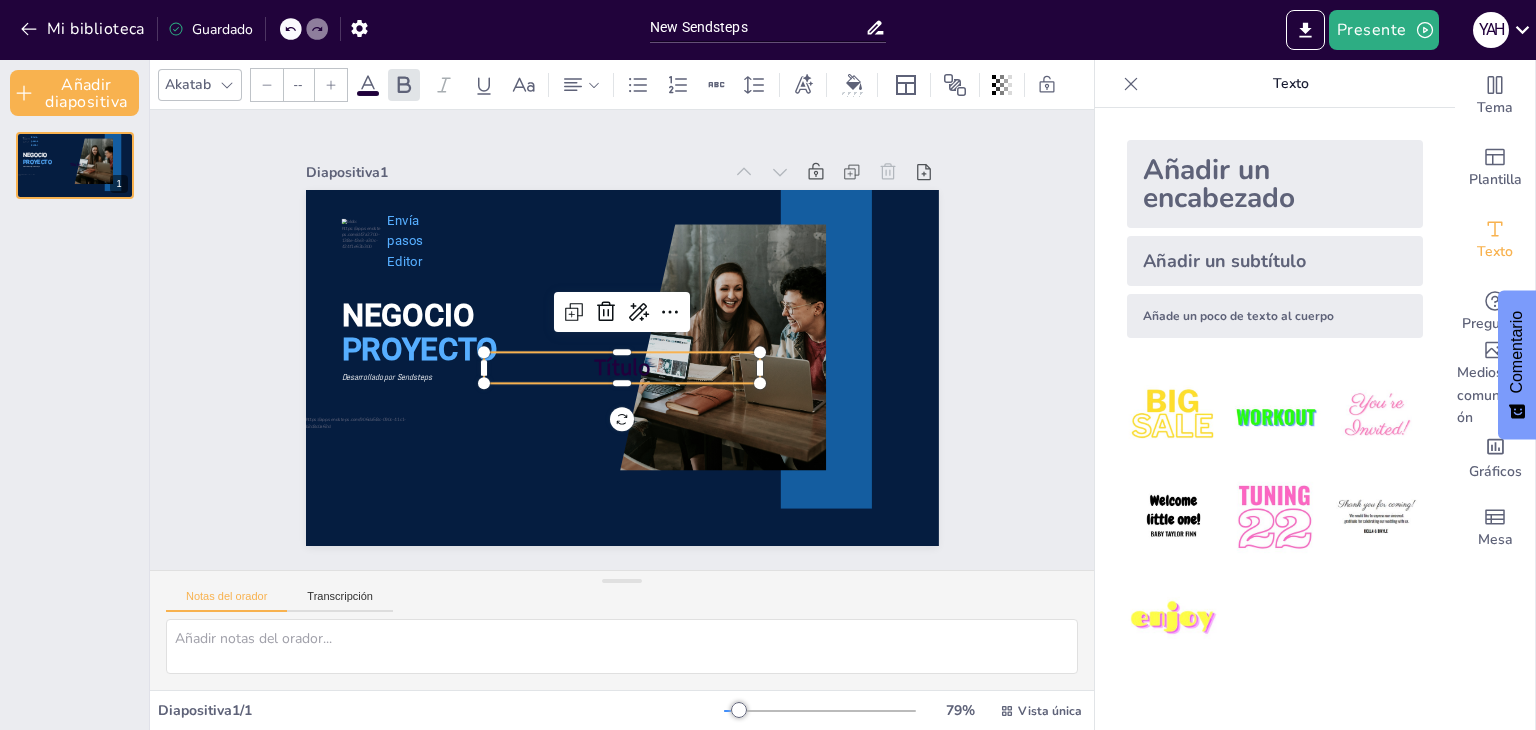 type on "68" 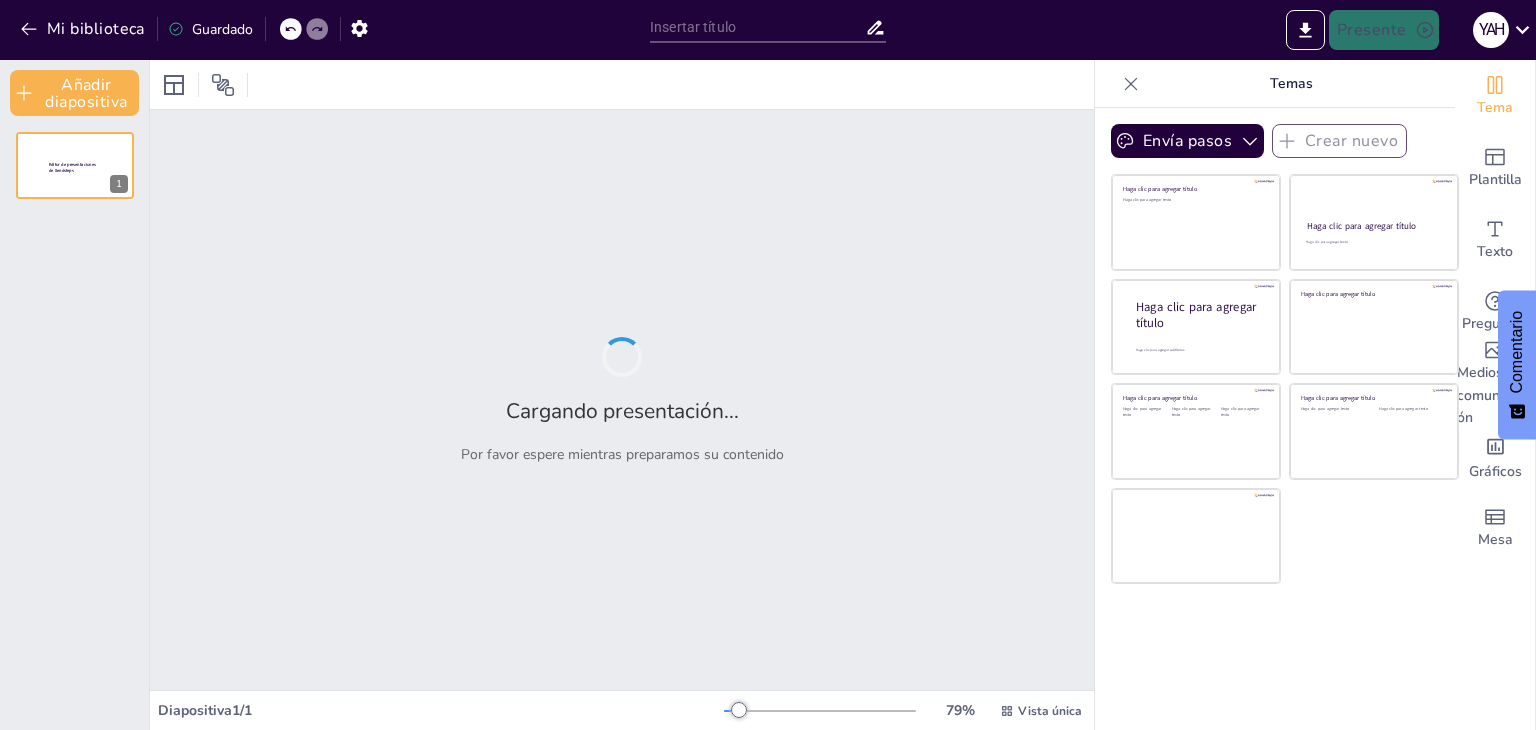 type on "New Sendsteps" 